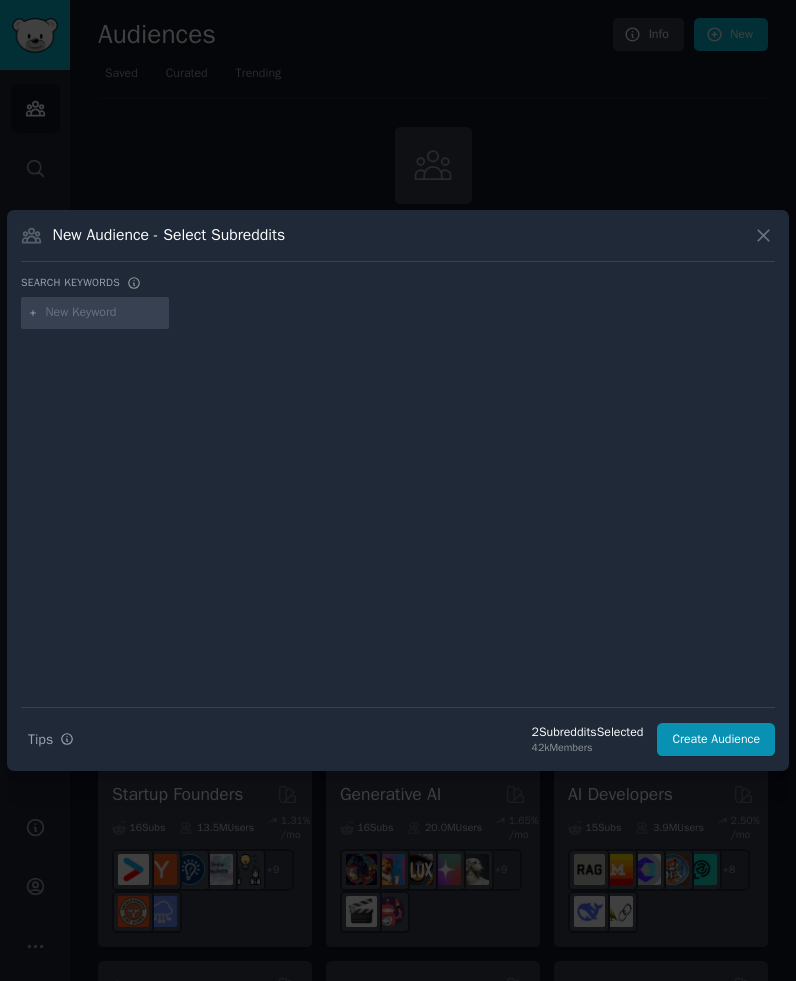 scroll, scrollTop: 0, scrollLeft: 0, axis: both 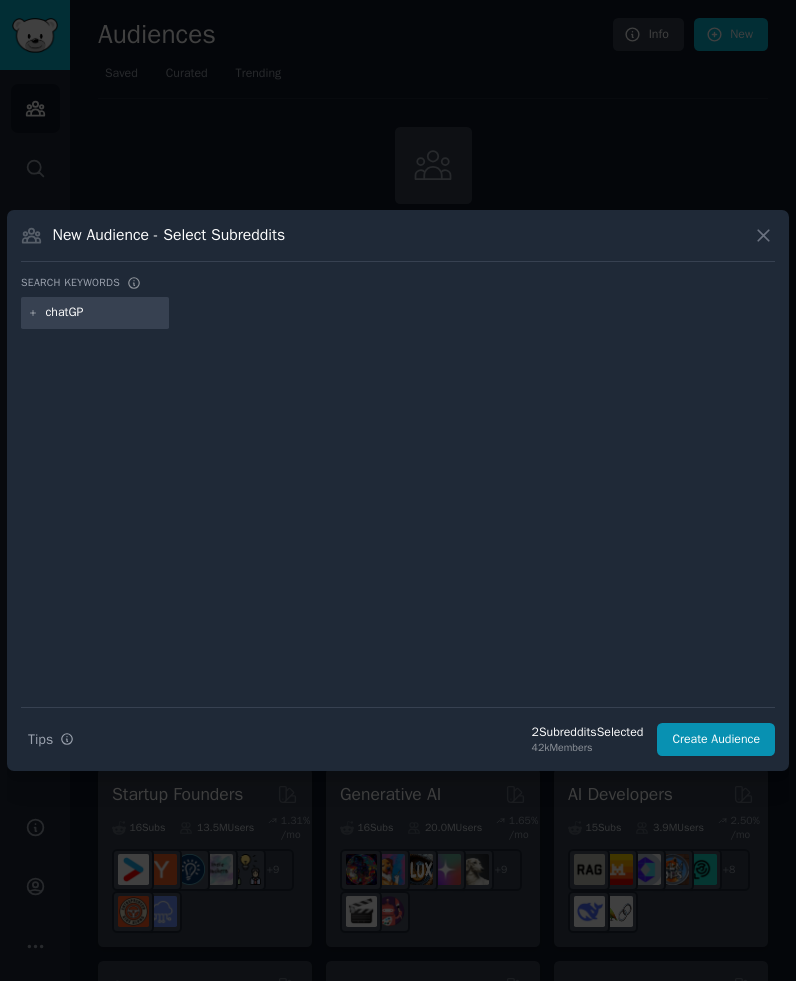 type on "chatGPT" 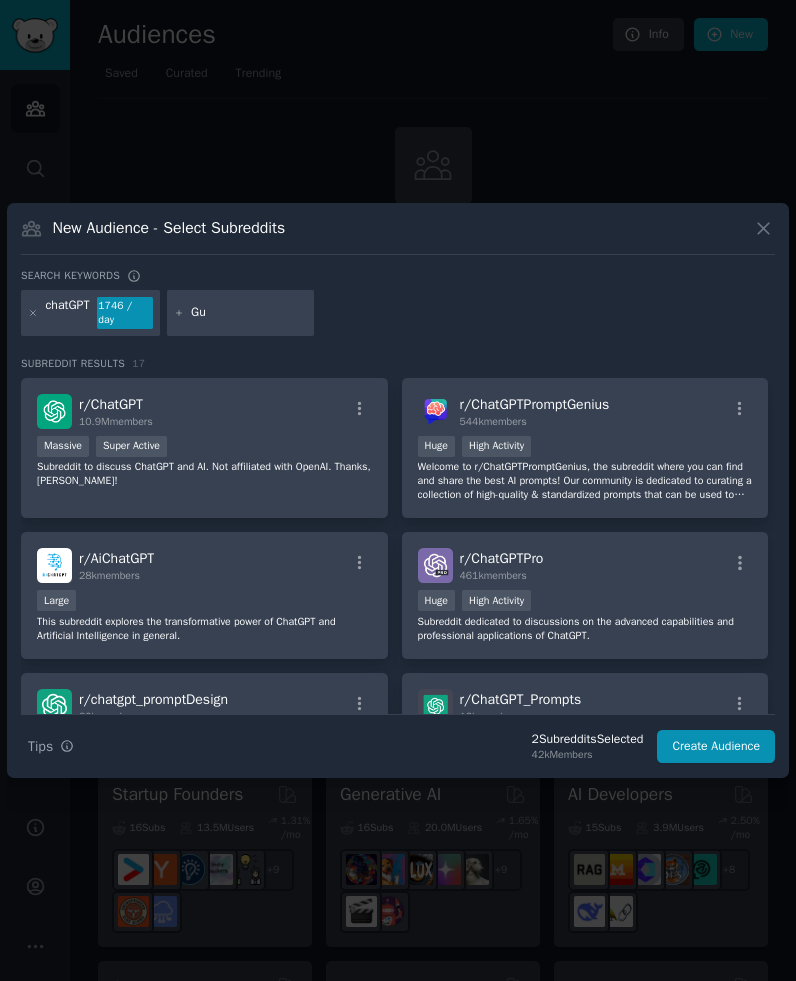 type on "G" 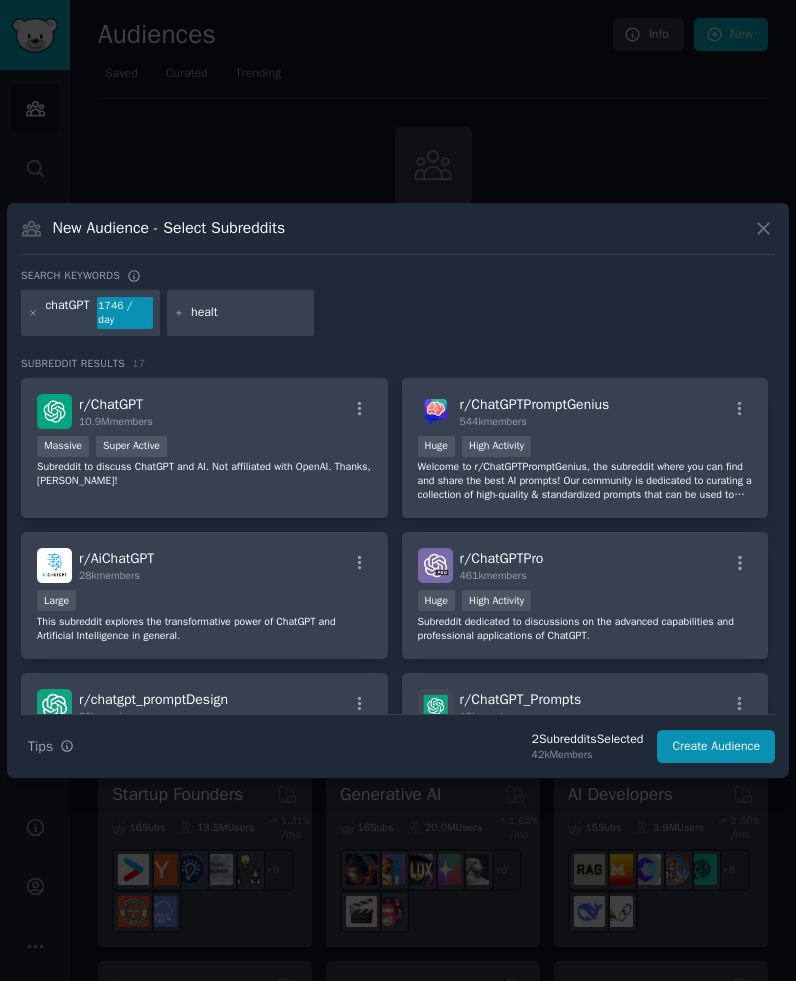 type on "health" 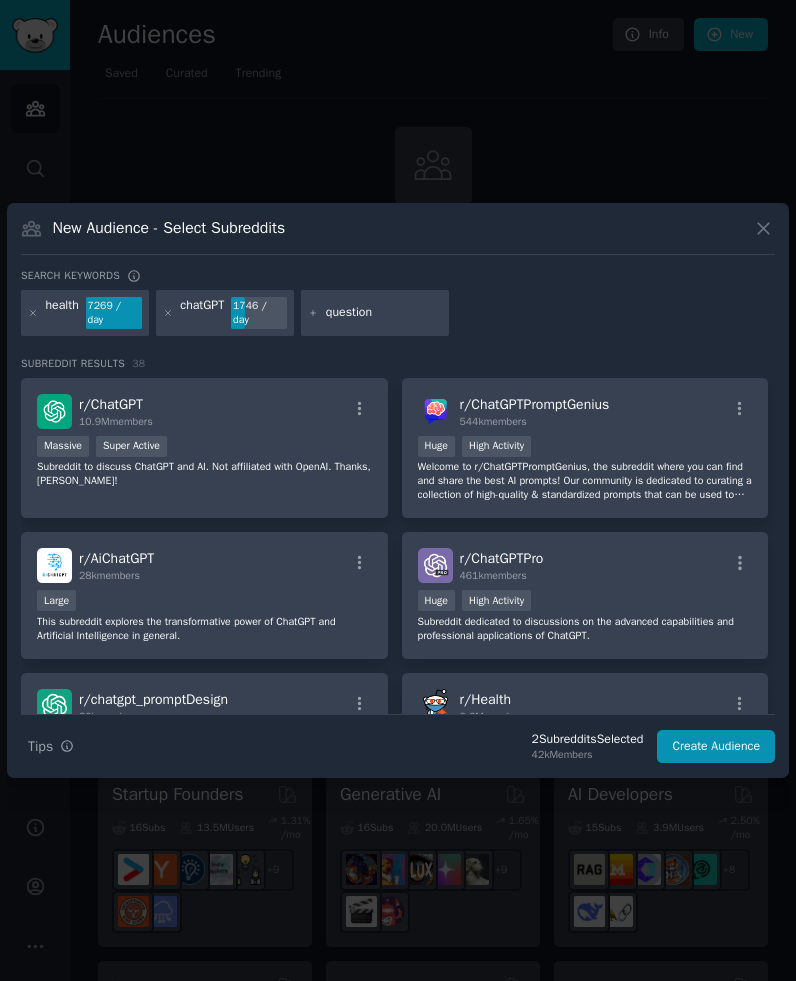 type on "questions" 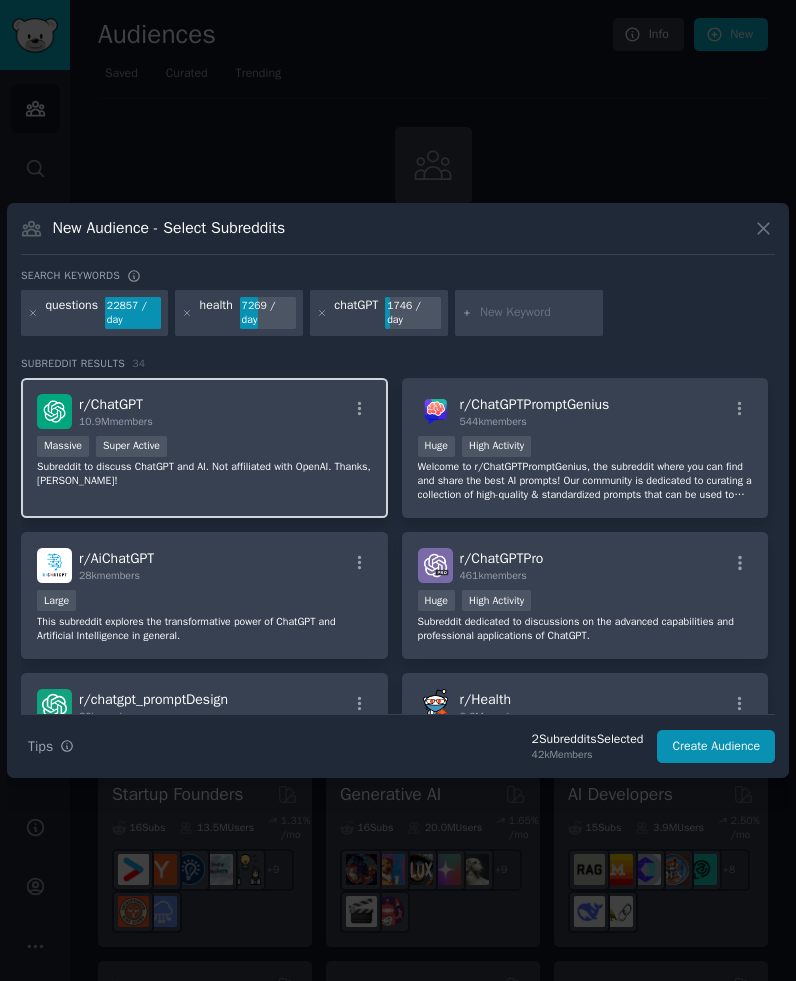 click on "r/ ChatGPT 10.9M  members" at bounding box center [204, 411] 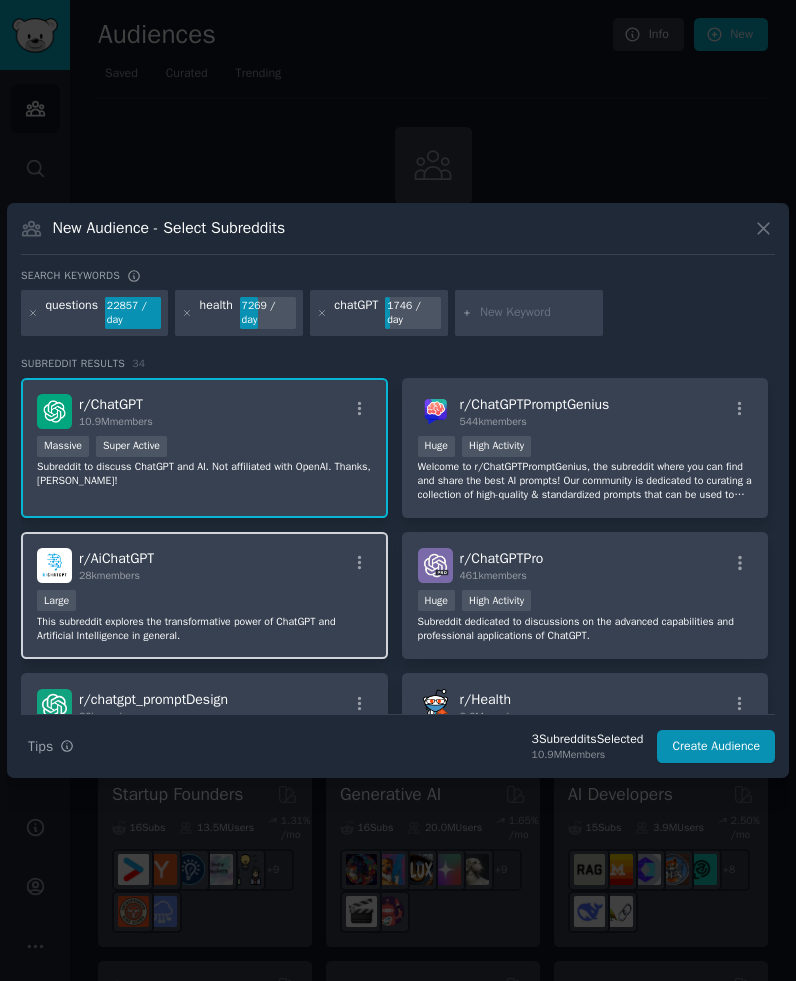 click on "r/ AiChatGPT 28k  members Large This subreddit explores the transformative power of ChatGPT and Artificial Intelligence in general." at bounding box center [204, 595] 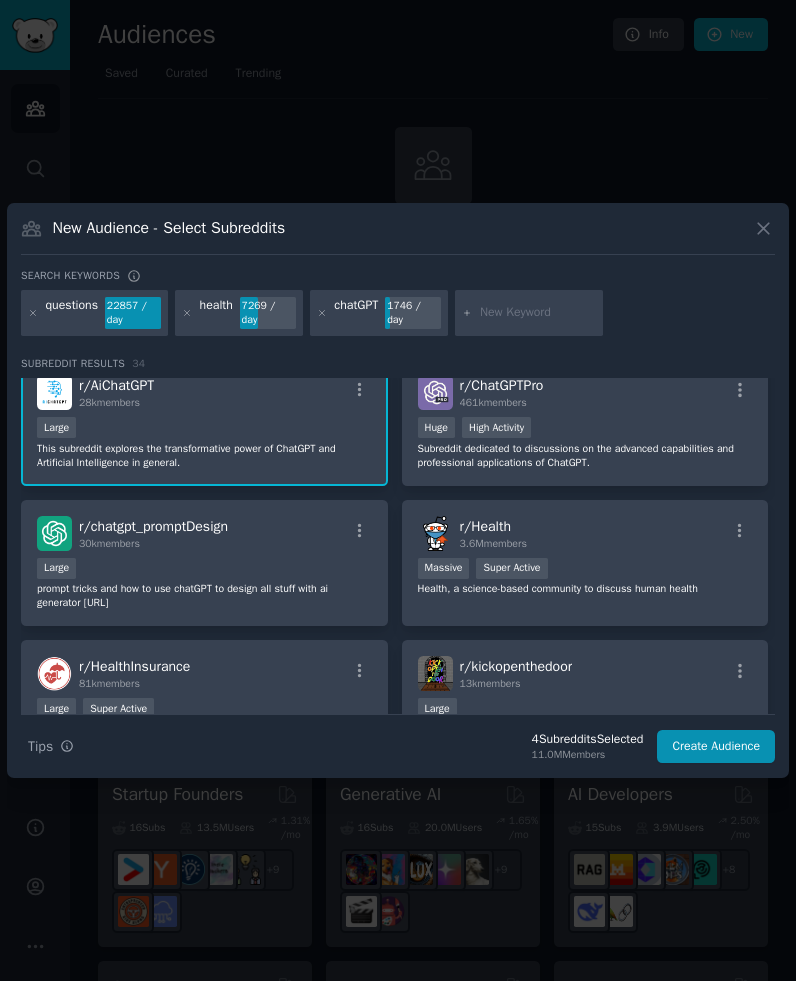 scroll, scrollTop: 174, scrollLeft: 0, axis: vertical 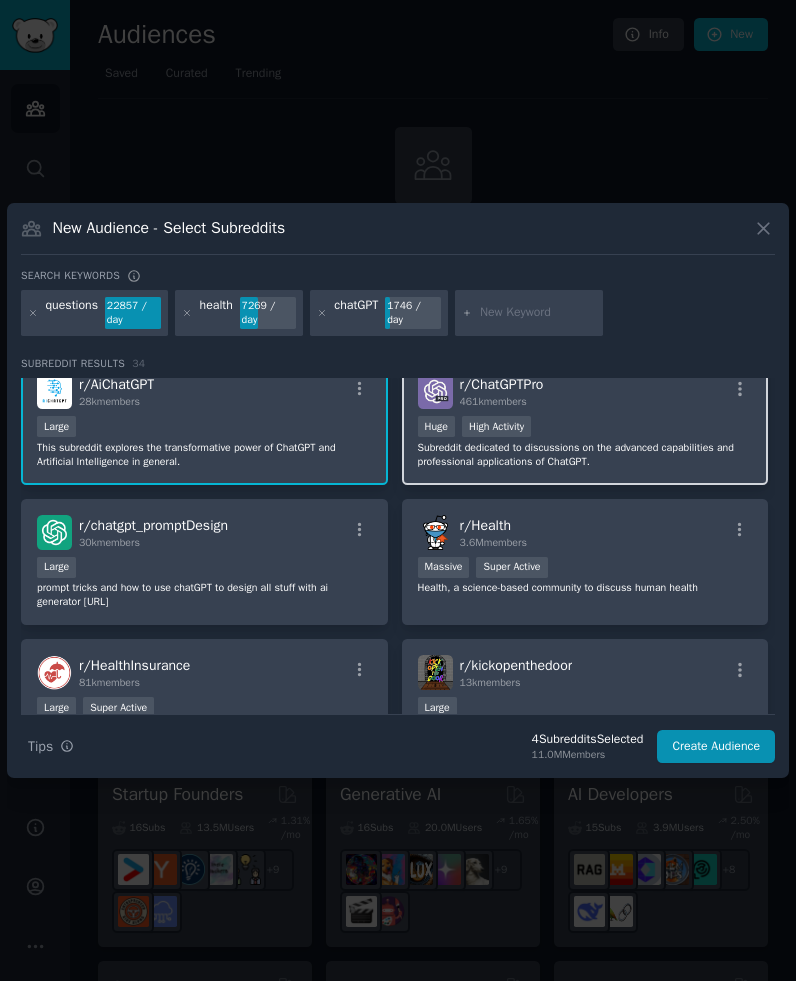 click on "Huge High Activity" at bounding box center [585, 428] 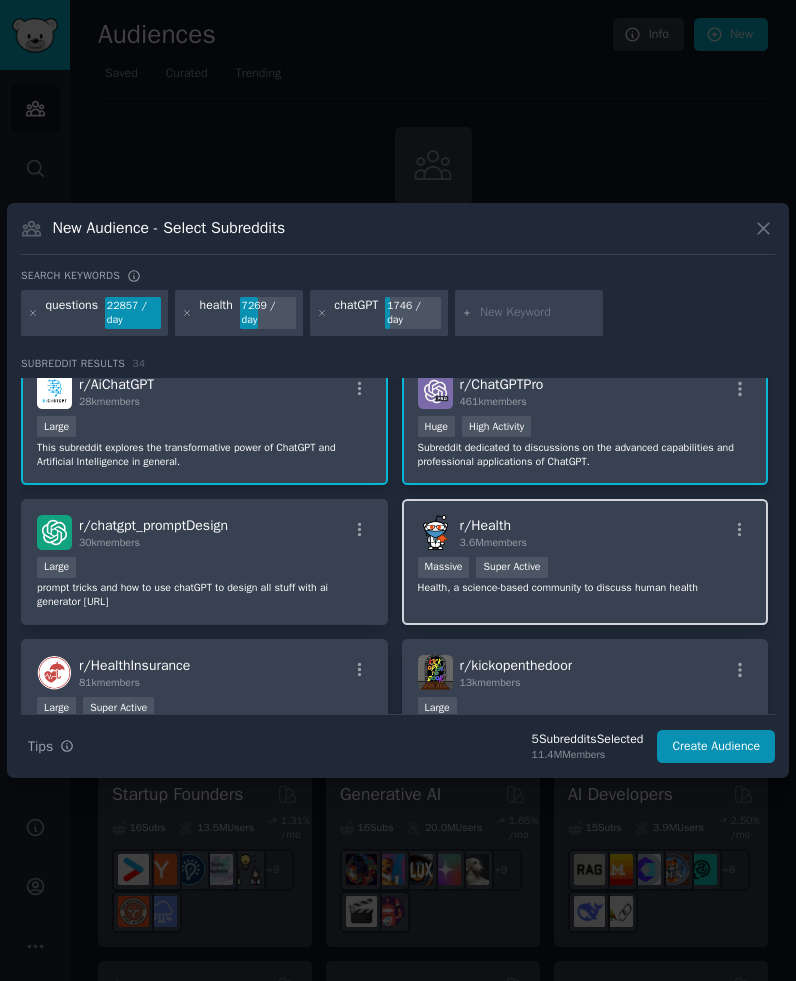 click on "r/ Health 3.6M  members Massive Super Active Health, a science-based community to discuss human health" at bounding box center (585, 562) 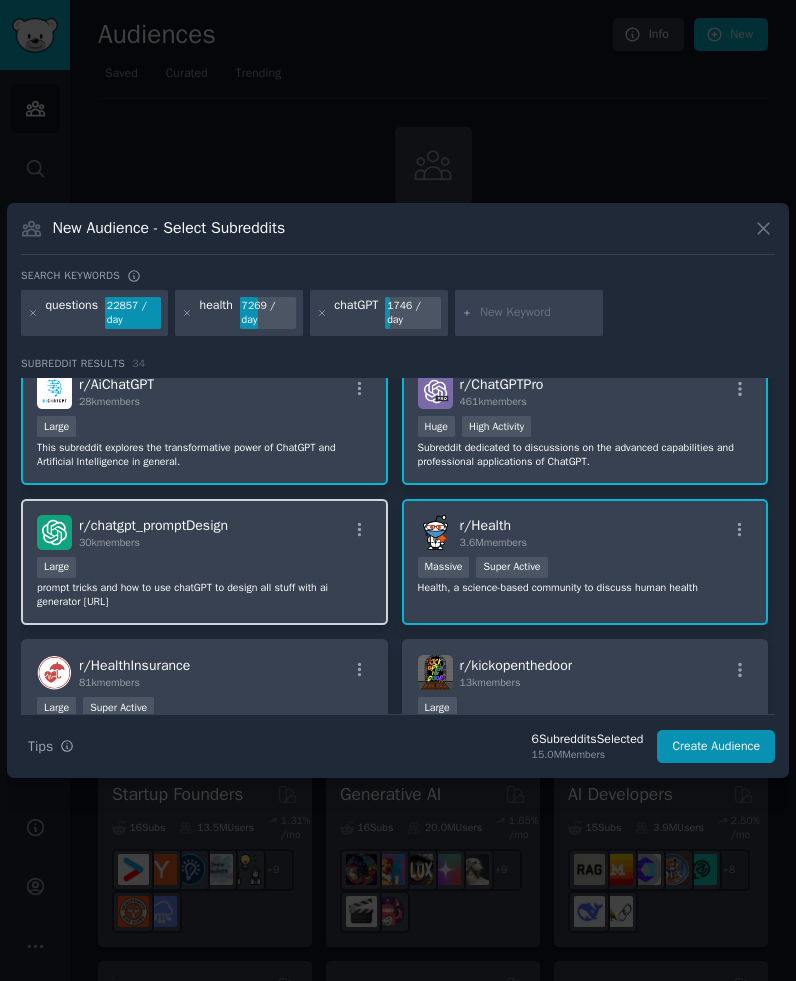 click on "Large" at bounding box center (204, 569) 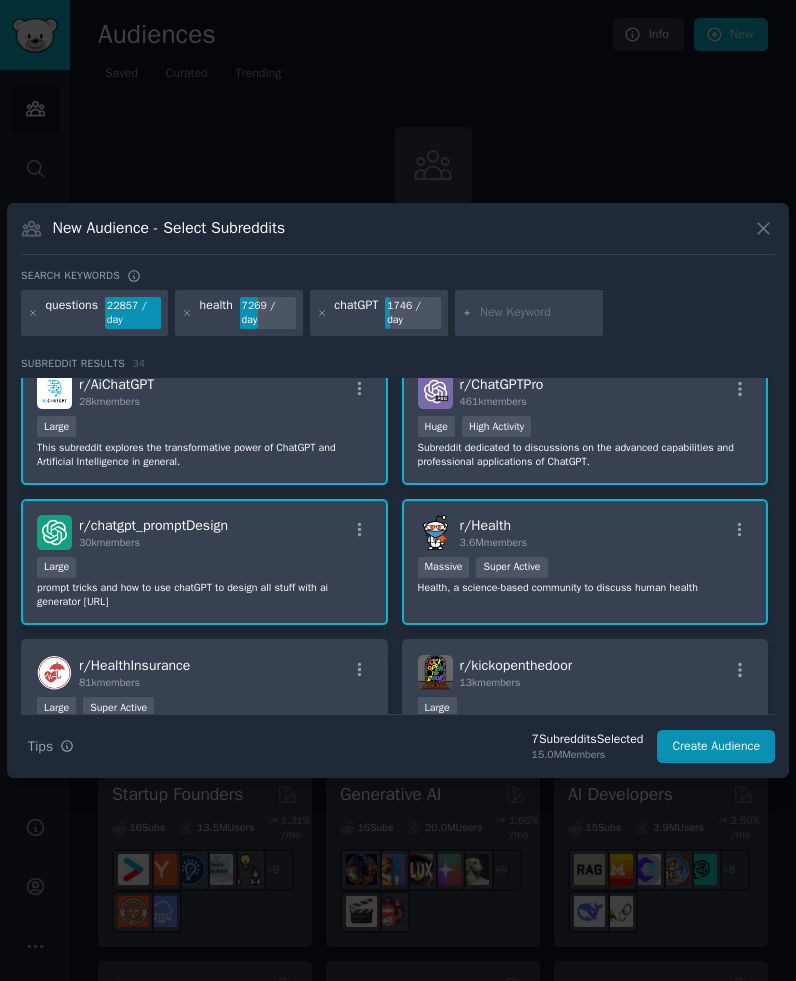 click on "r/ Health 3.6M  members" at bounding box center (585, 532) 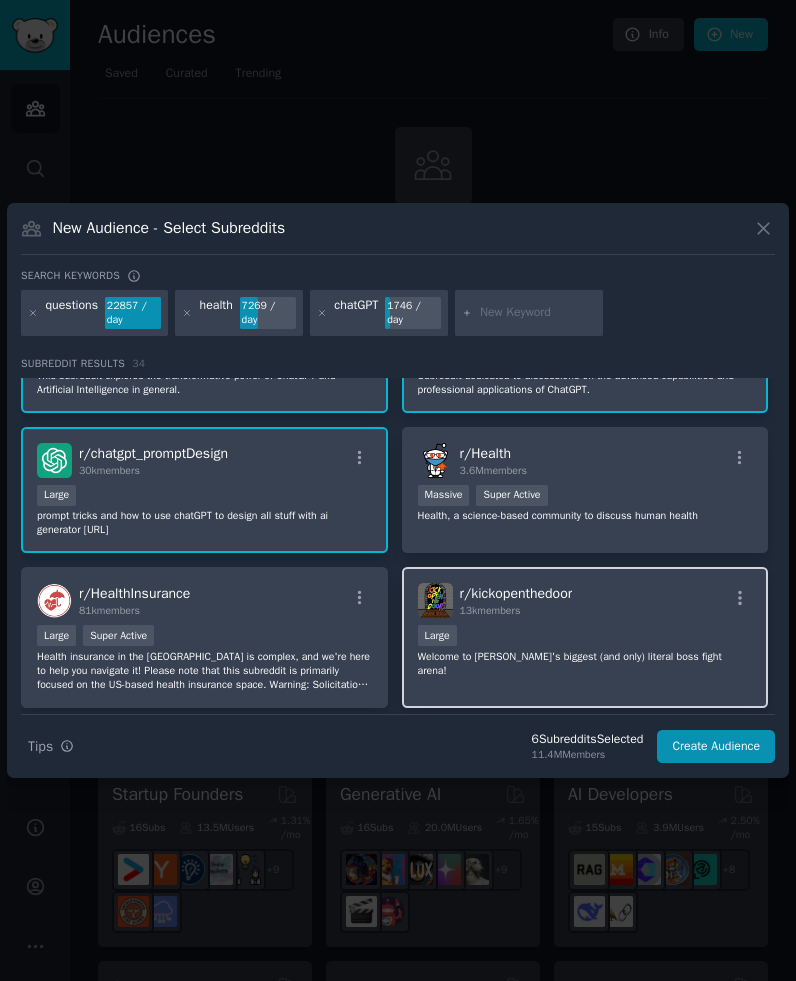 scroll, scrollTop: 243, scrollLeft: 0, axis: vertical 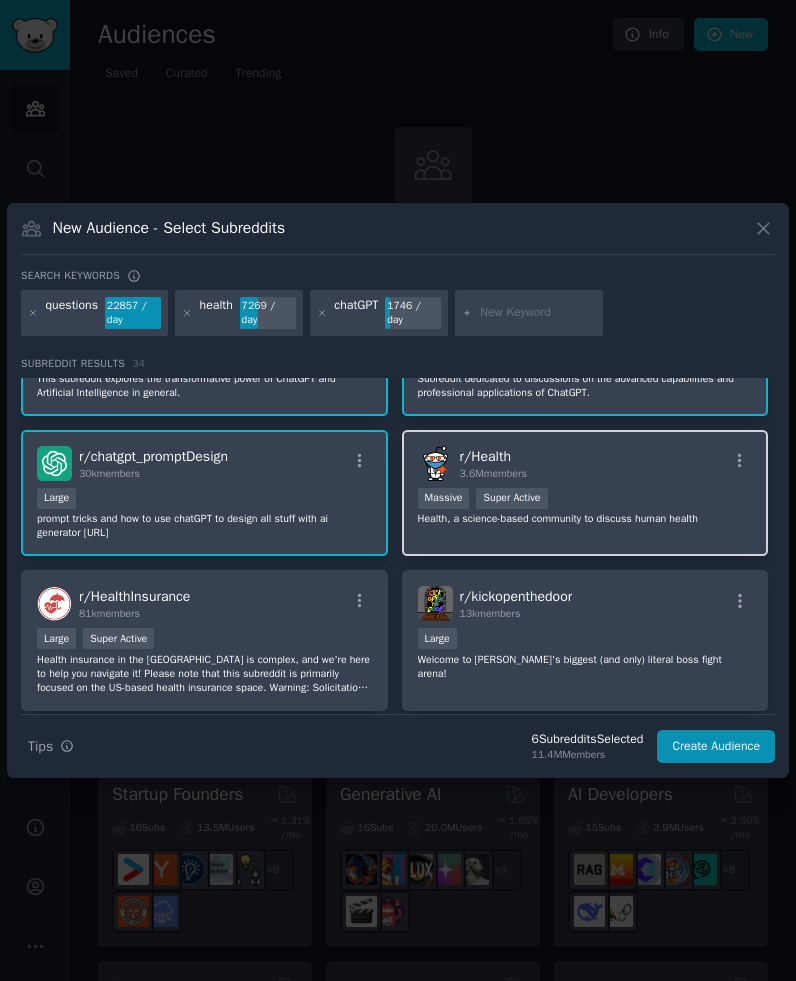 click on "r/ Health 3.6M  members Massive Super Active Health, a science-based community to discuss human health" at bounding box center [585, 493] 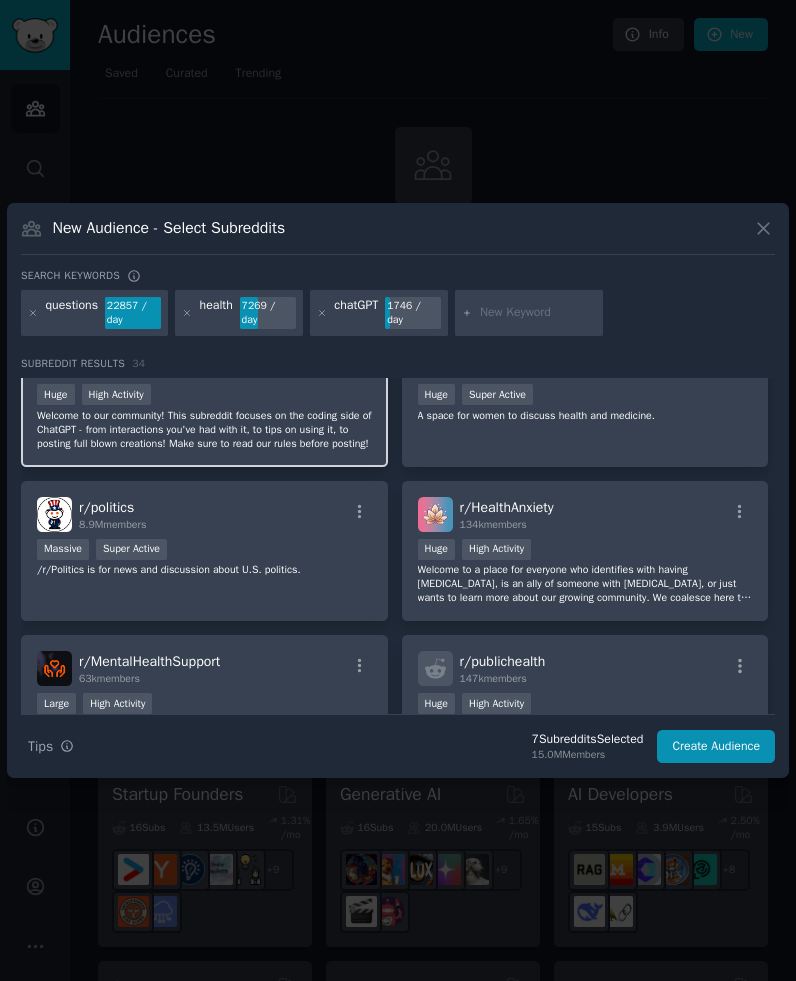 scroll, scrollTop: 1124, scrollLeft: 0, axis: vertical 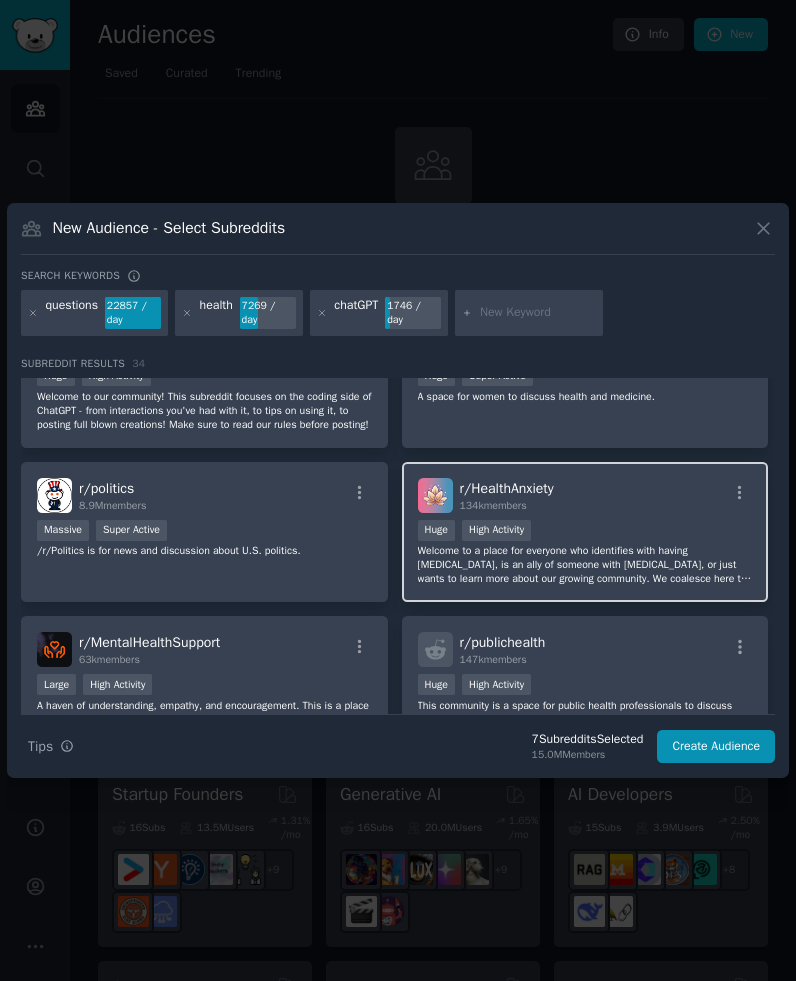 click on "r/ HealthAnxiety 134k  members" at bounding box center (585, 495) 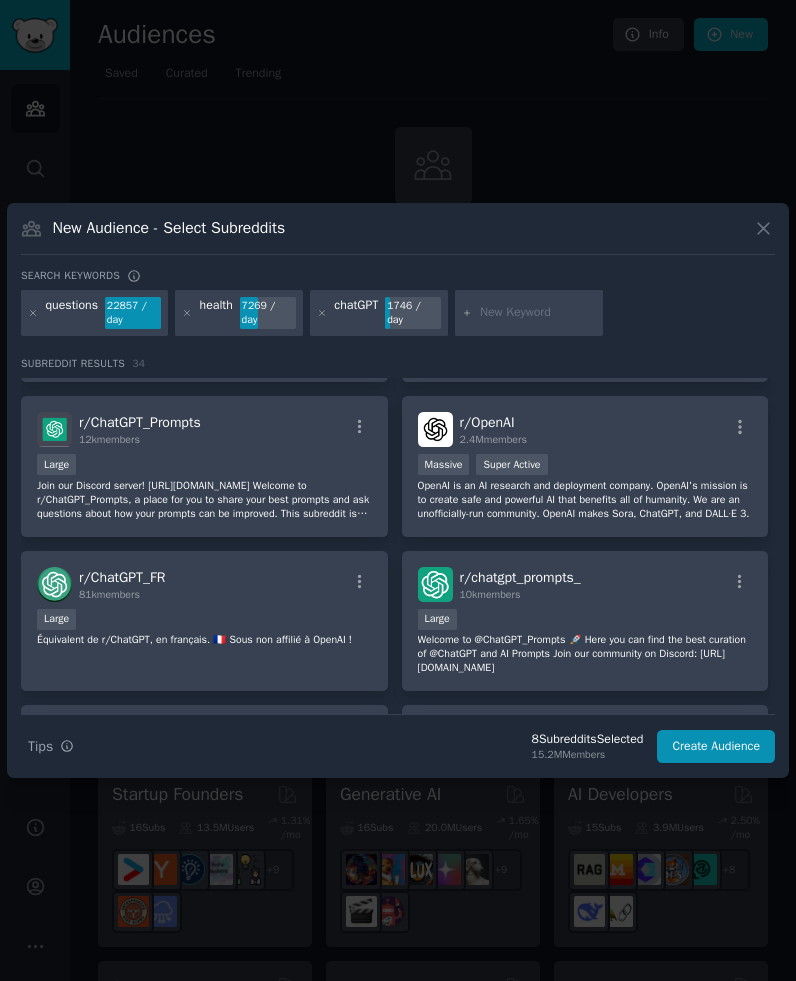 scroll, scrollTop: 0, scrollLeft: 0, axis: both 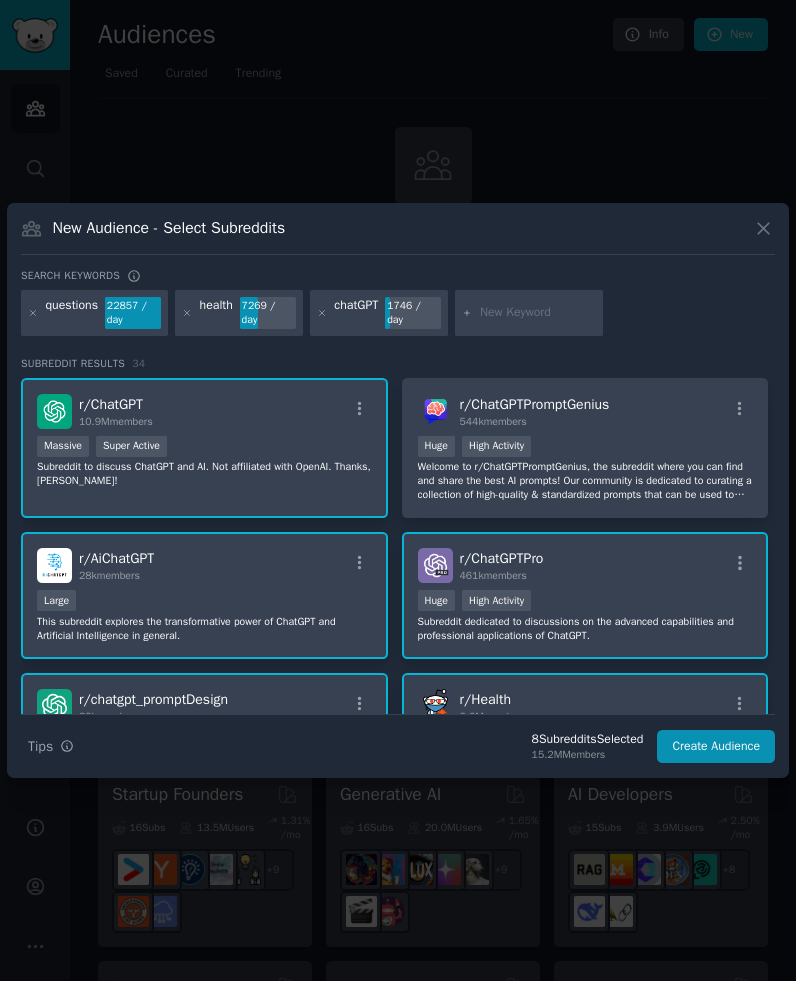 click at bounding box center (529, 313) 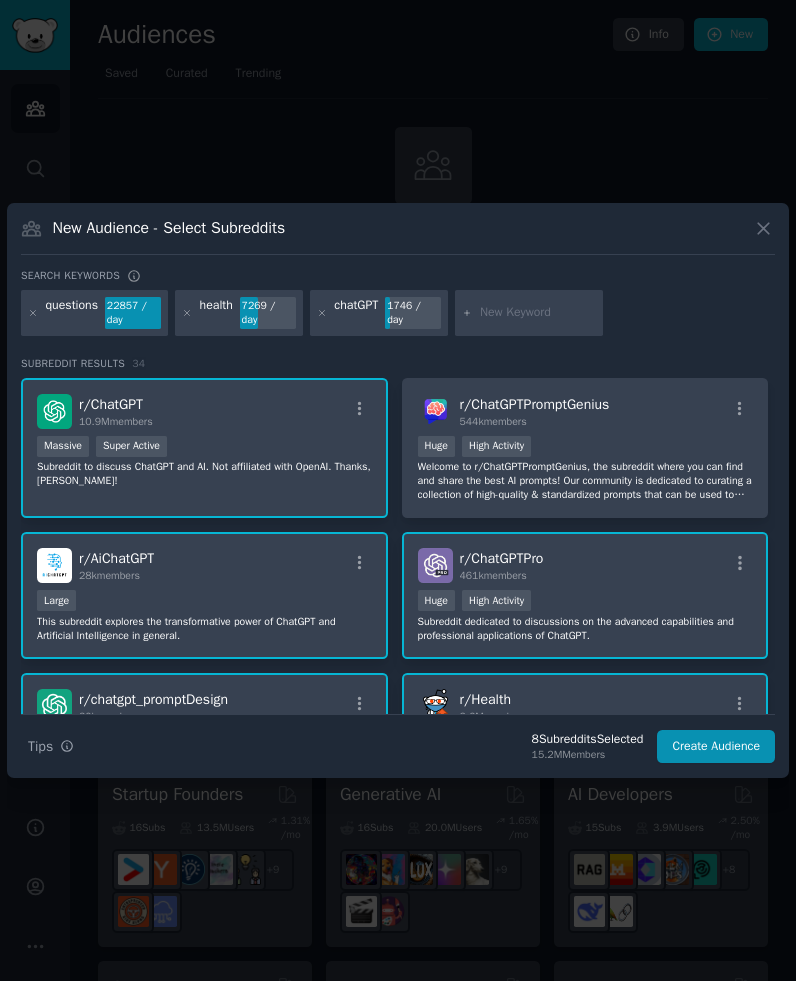 click at bounding box center [538, 313] 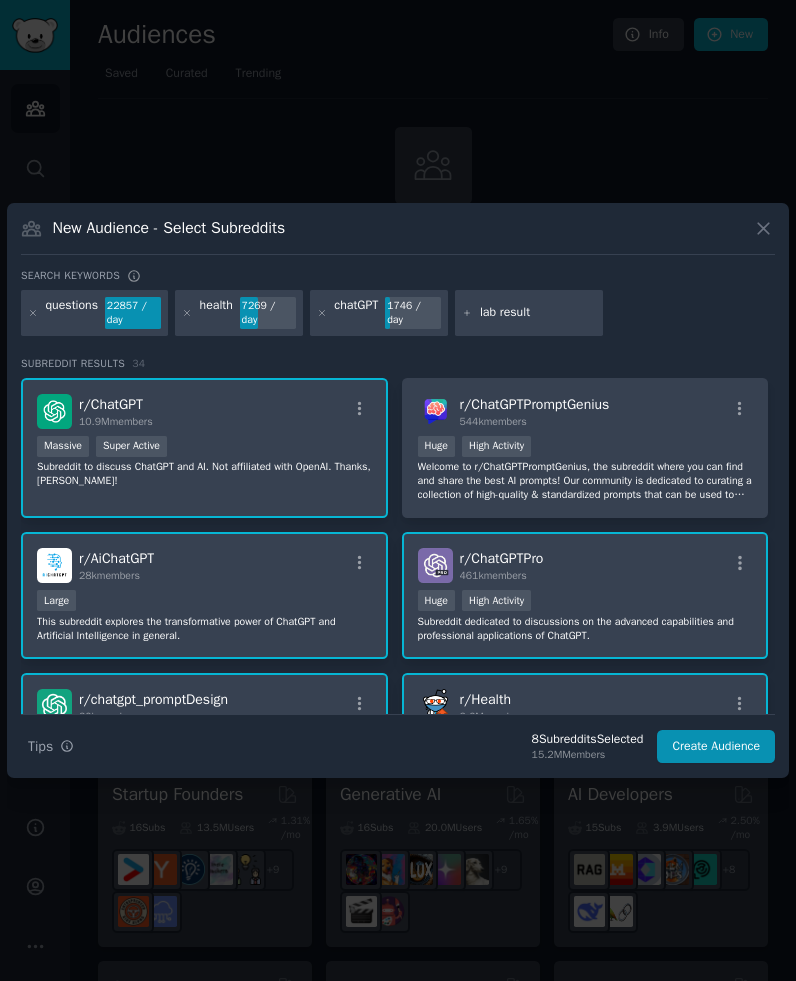 type on "lab results" 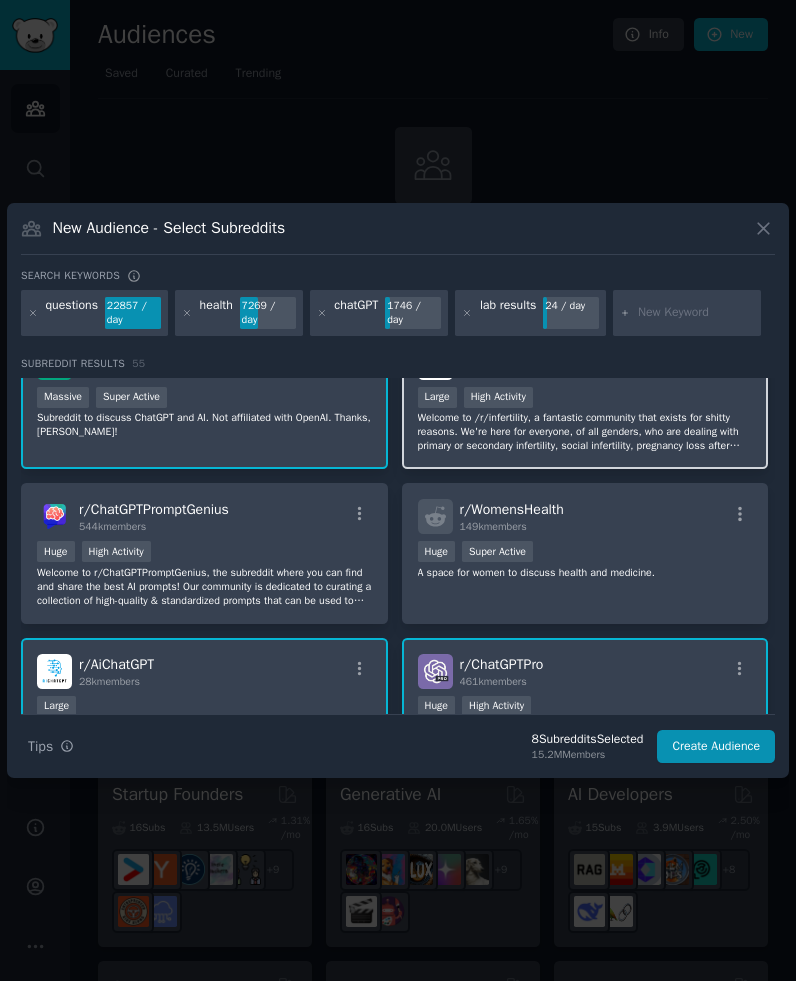scroll, scrollTop: 52, scrollLeft: 0, axis: vertical 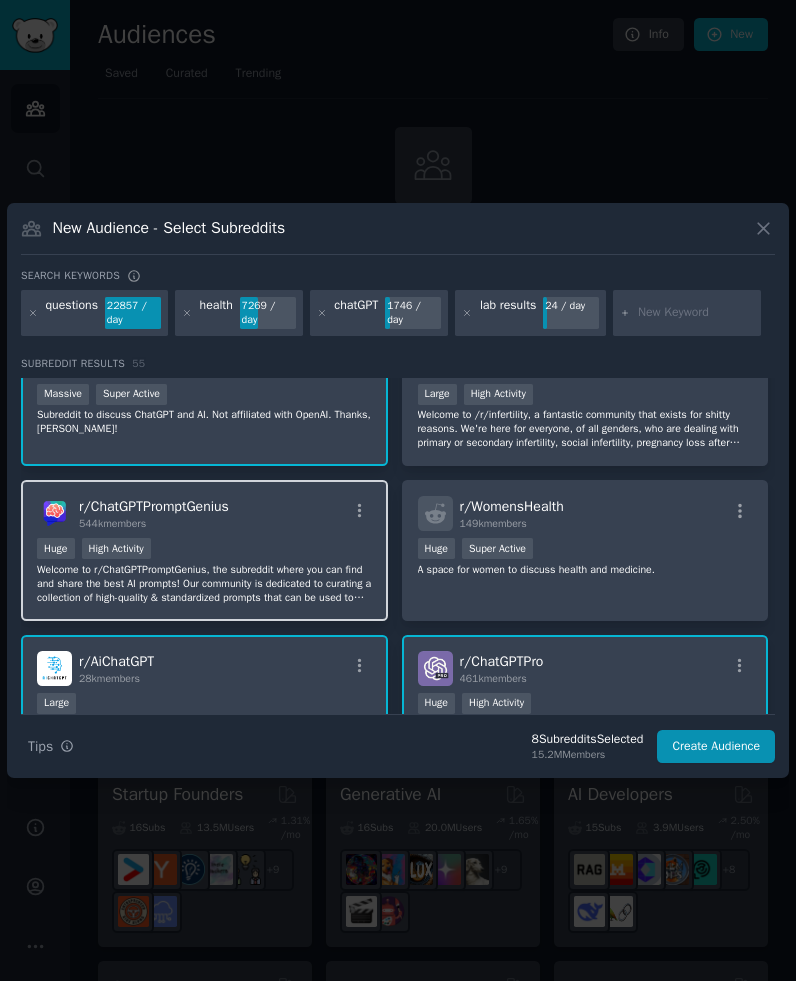 click on "r/ ChatGPTPromptGenius 544k  members" at bounding box center [204, 513] 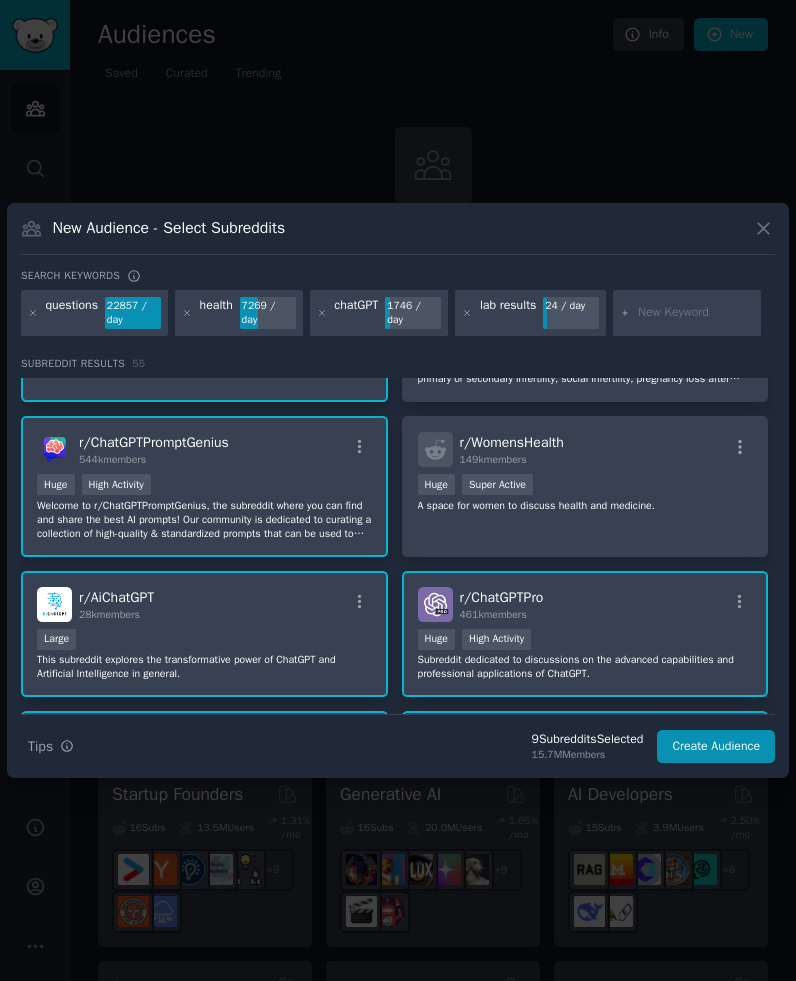 scroll, scrollTop: 96, scrollLeft: 0, axis: vertical 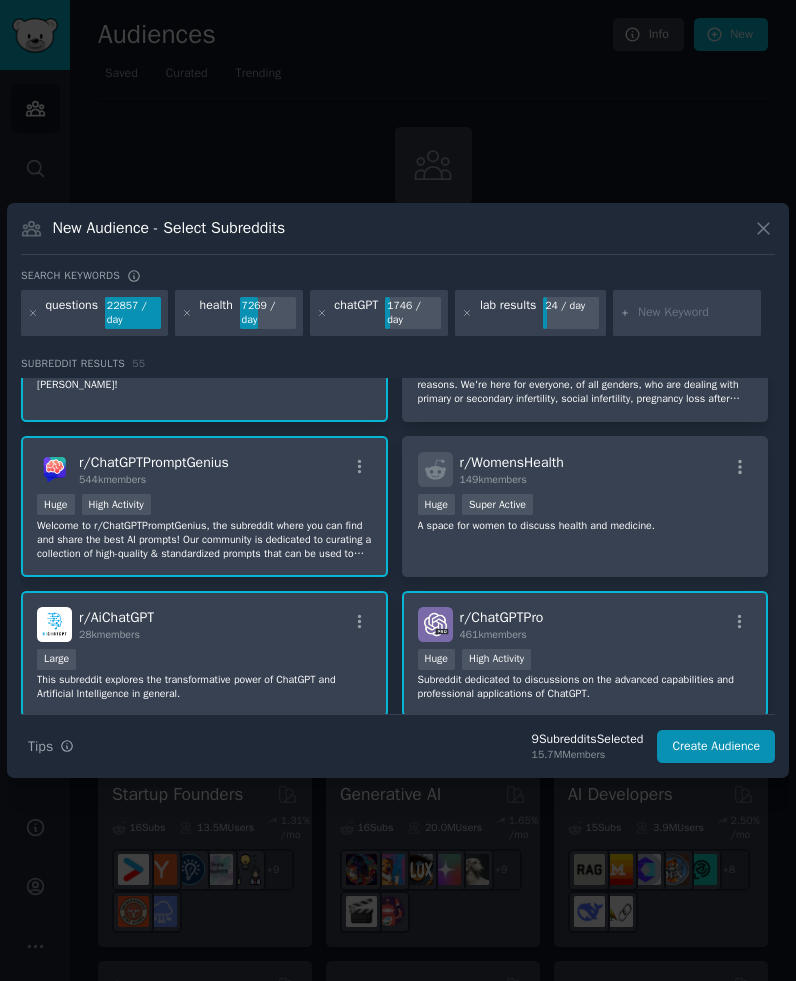 click on "r/ ChatGPTPromptGenius 544k  members 100,000 - 1,000,000 members Huge High Activity Welcome to r/ChatGPTPromptGenius, the subreddit where you can find and share the best AI prompts! Our community is dedicated to curating a collection of high-quality & standardized prompts that can be used to generate creative and engaging AI conversations.
Whether you're looking for inspiration or just want to see what others are doing with AI, this is the place to be!
This subreddit has a companion browser extension called AI Prompt Genius." at bounding box center [204, 506] 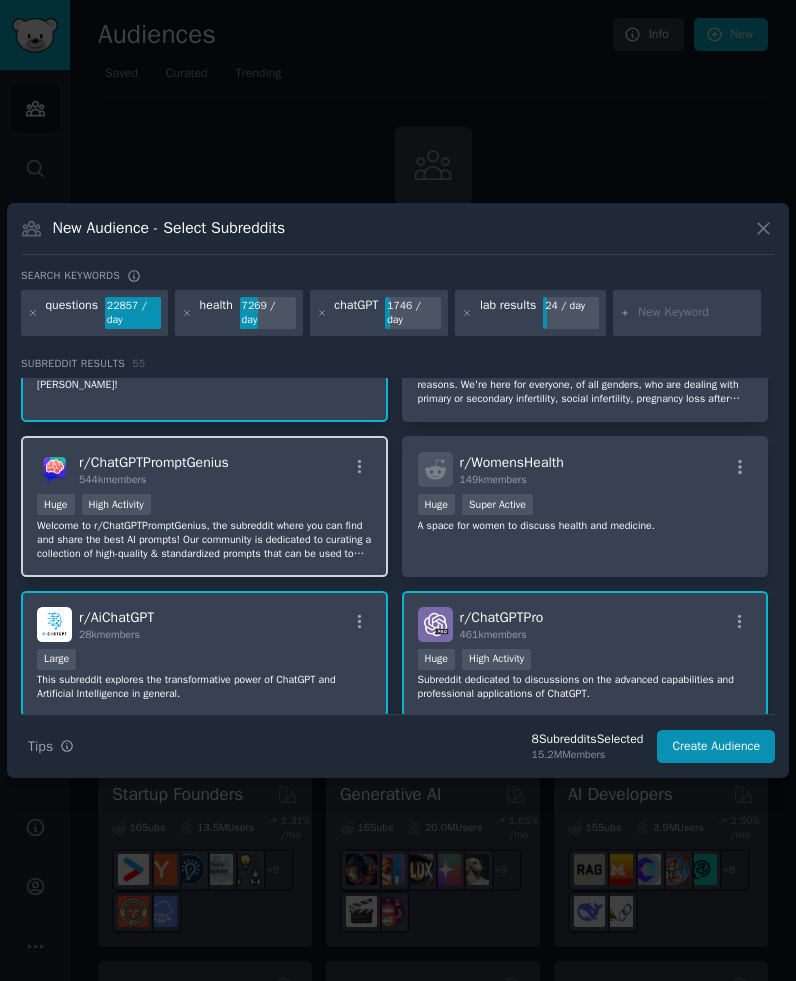 click on "r/ ChatGPTPromptGenius 544k  members 100,000 - 1,000,000 members Huge High Activity Welcome to r/ChatGPTPromptGenius, the subreddit where you can find and share the best AI prompts! Our community is dedicated to curating a collection of high-quality & standardized prompts that can be used to generate creative and engaging AI conversations.
Whether you're looking for inspiration or just want to see what others are doing with AI, this is the place to be!
This subreddit has a companion browser extension called AI Prompt Genius." at bounding box center (204, 506) 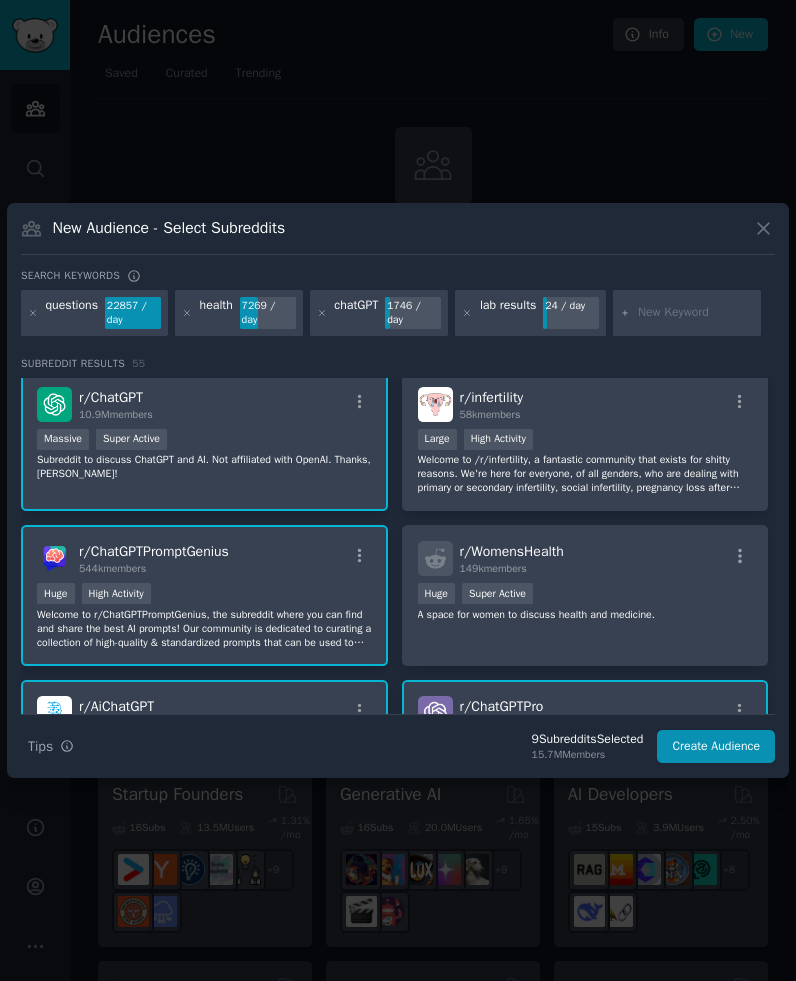 scroll, scrollTop: 0, scrollLeft: 0, axis: both 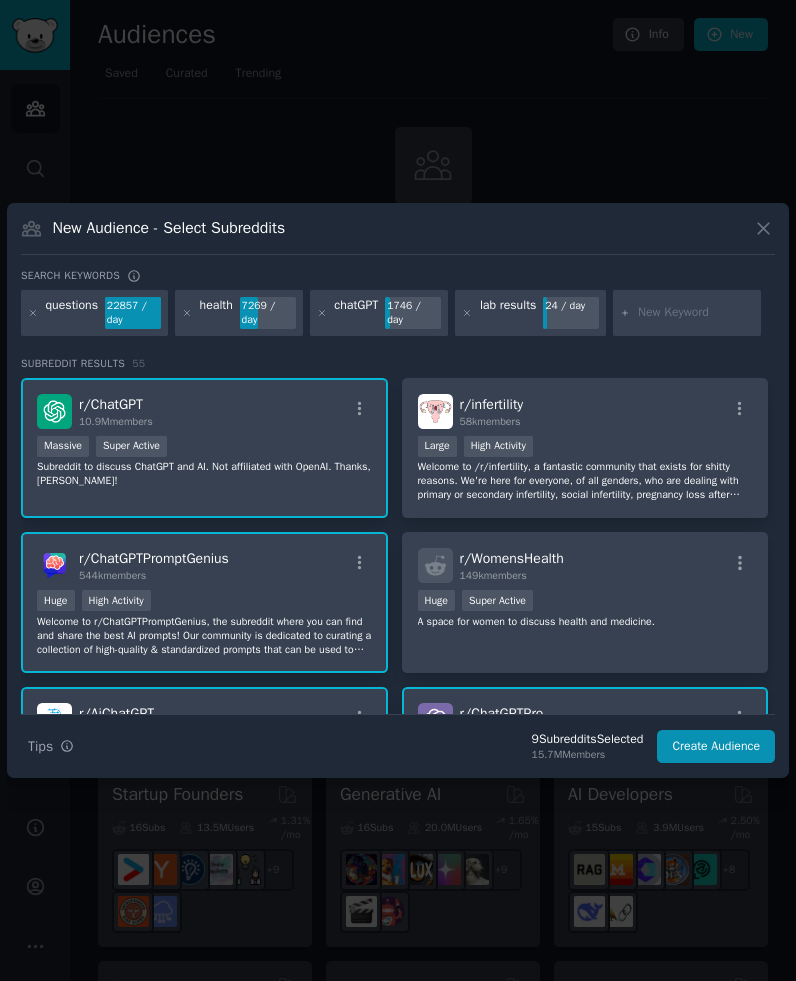 click on "r/ ChatGPTPromptGenius 544k  members" at bounding box center [204, 565] 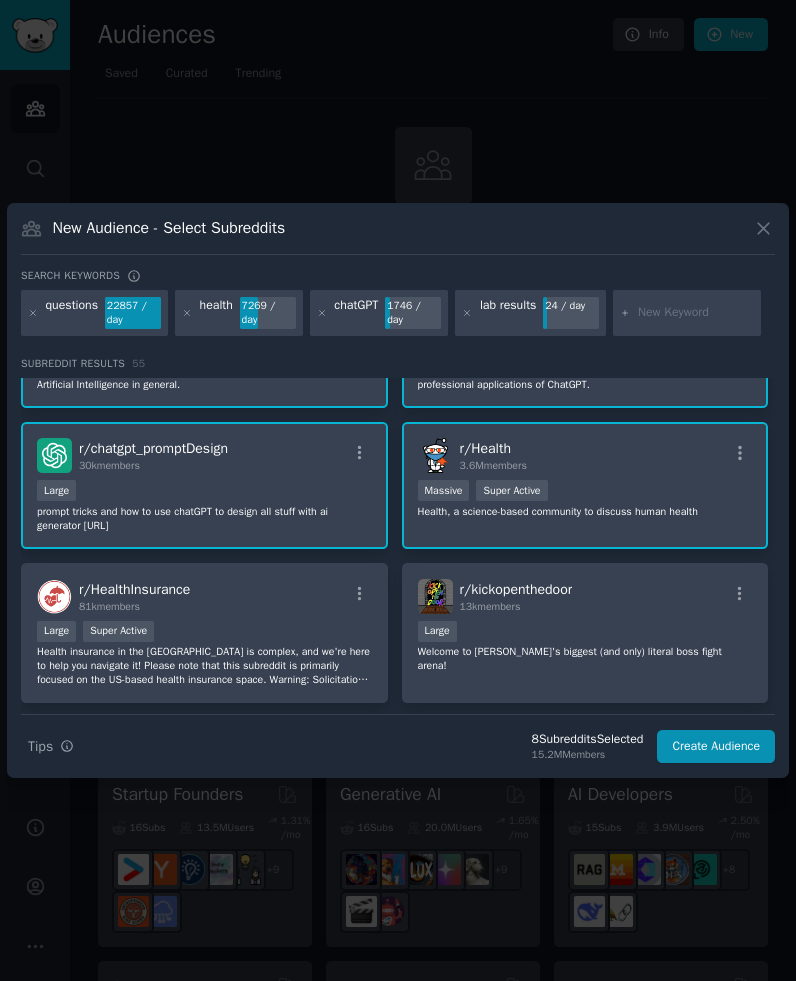 scroll, scrollTop: 407, scrollLeft: 0, axis: vertical 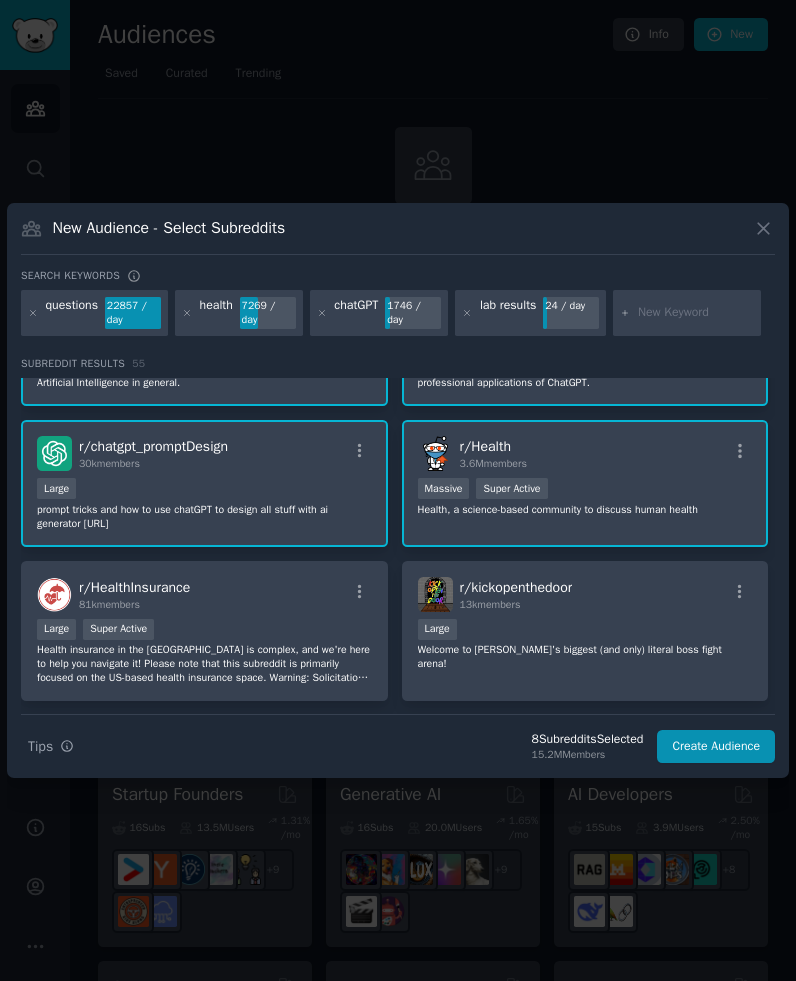 click on "r/ chatgpt_promptDesign 30k  members" at bounding box center (204, 453) 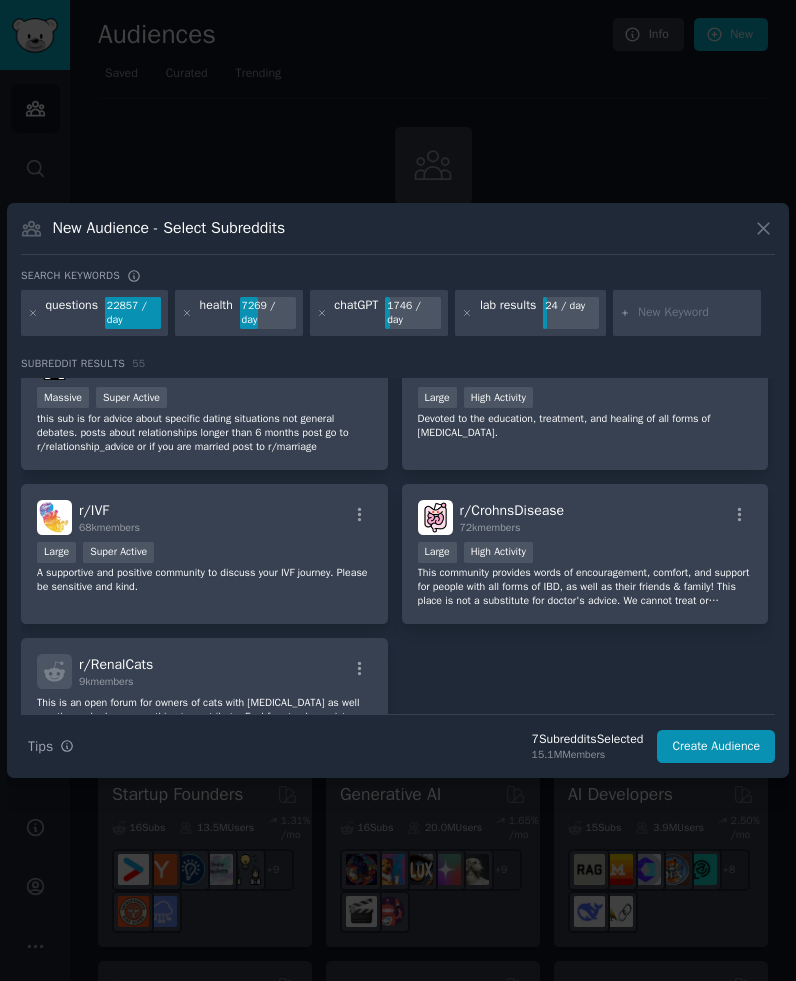 scroll, scrollTop: 3909, scrollLeft: 0, axis: vertical 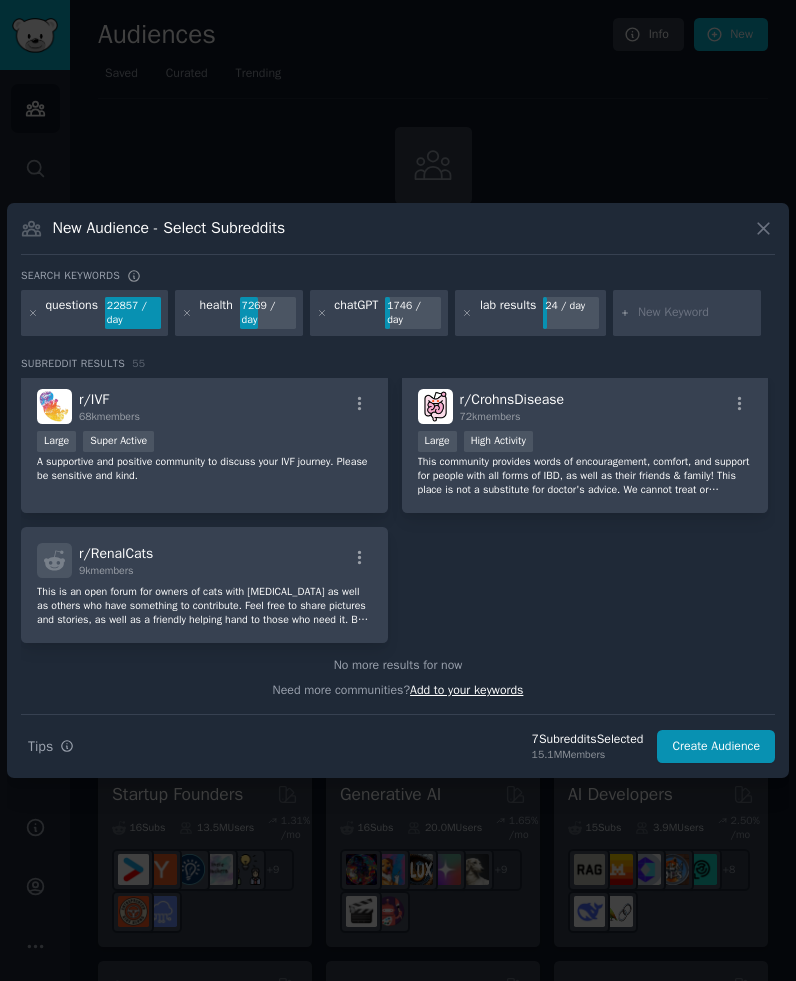 click on "Add to your keywords" at bounding box center [466, 690] 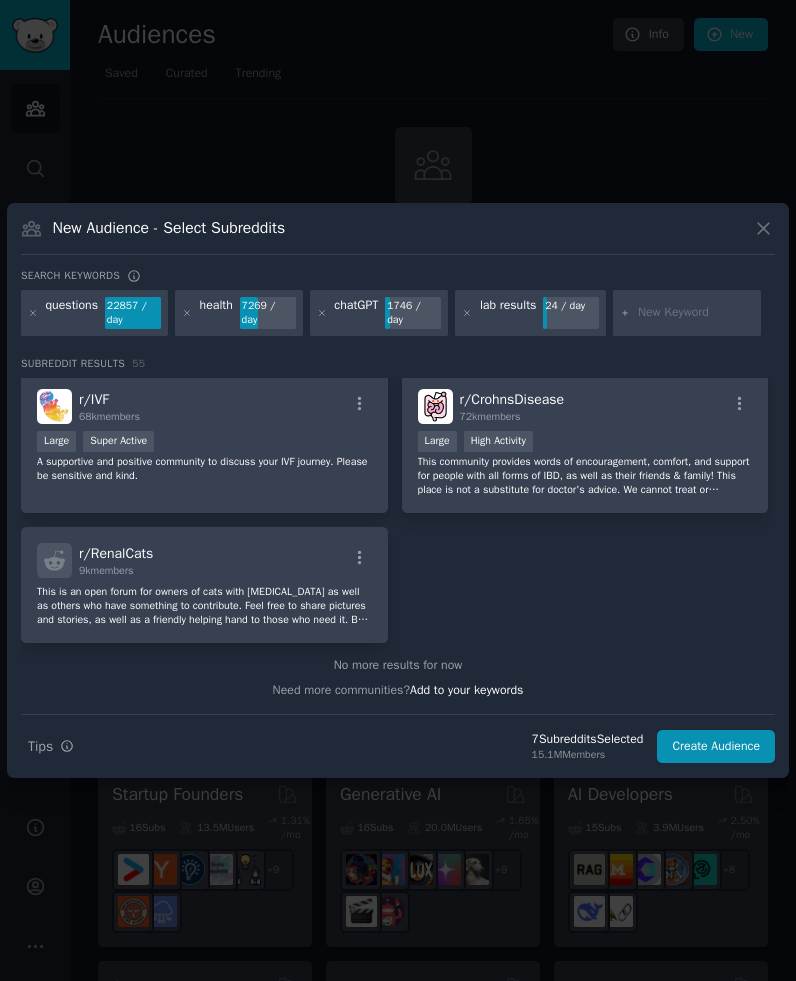 type on "i" 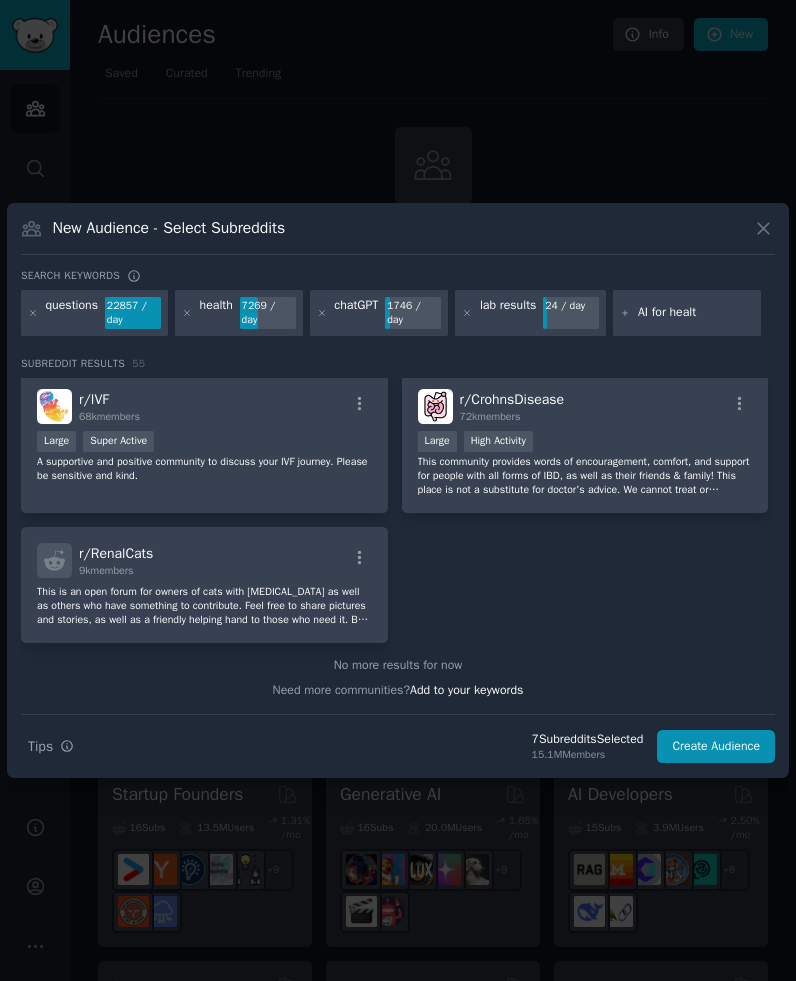 type on "AI for health" 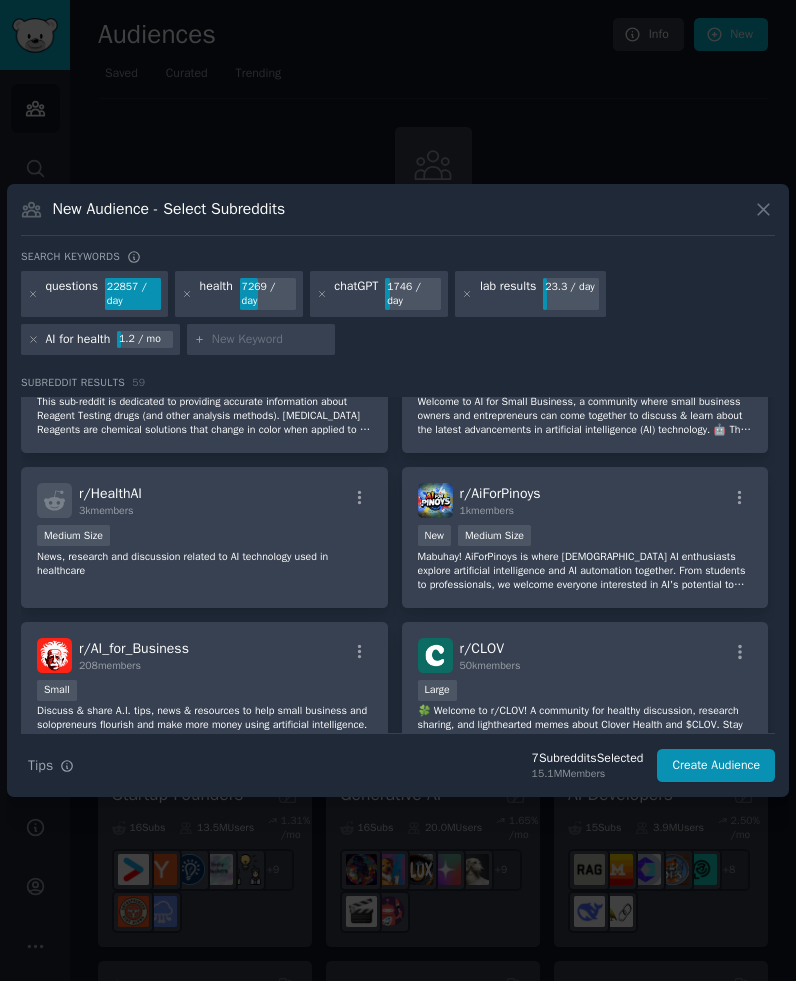 scroll, scrollTop: 3205, scrollLeft: 0, axis: vertical 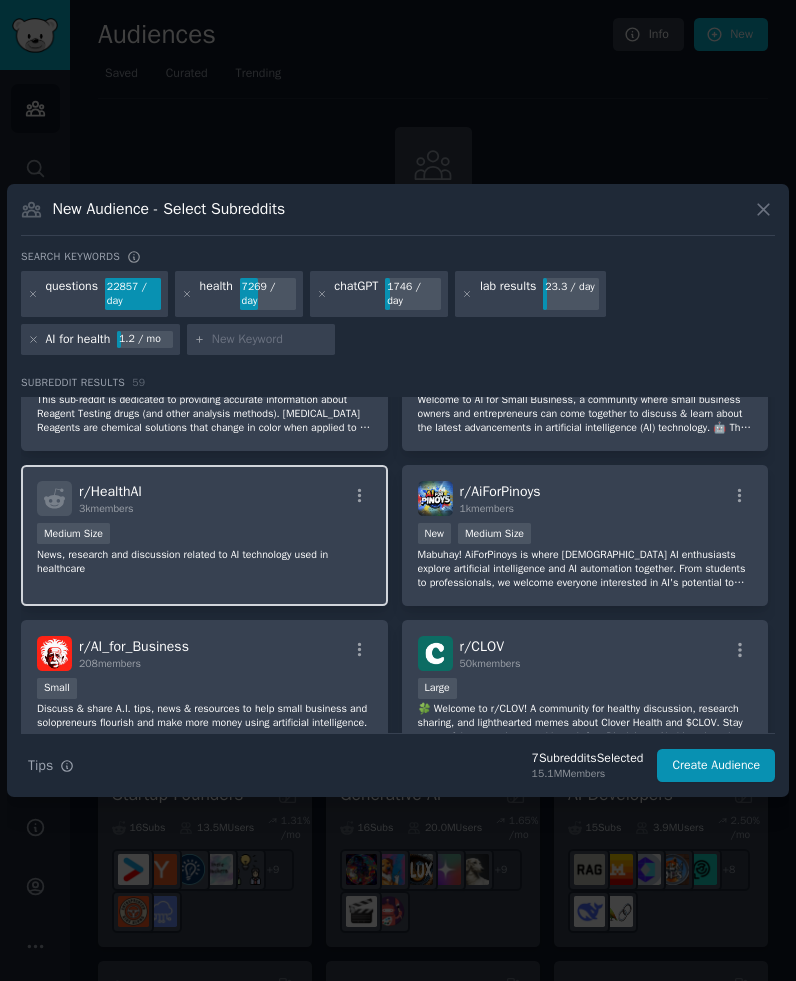 click on "r/ HealthAI 3k  members Medium Size News, research and discussion related to AI technology used in healthcare" at bounding box center (204, 535) 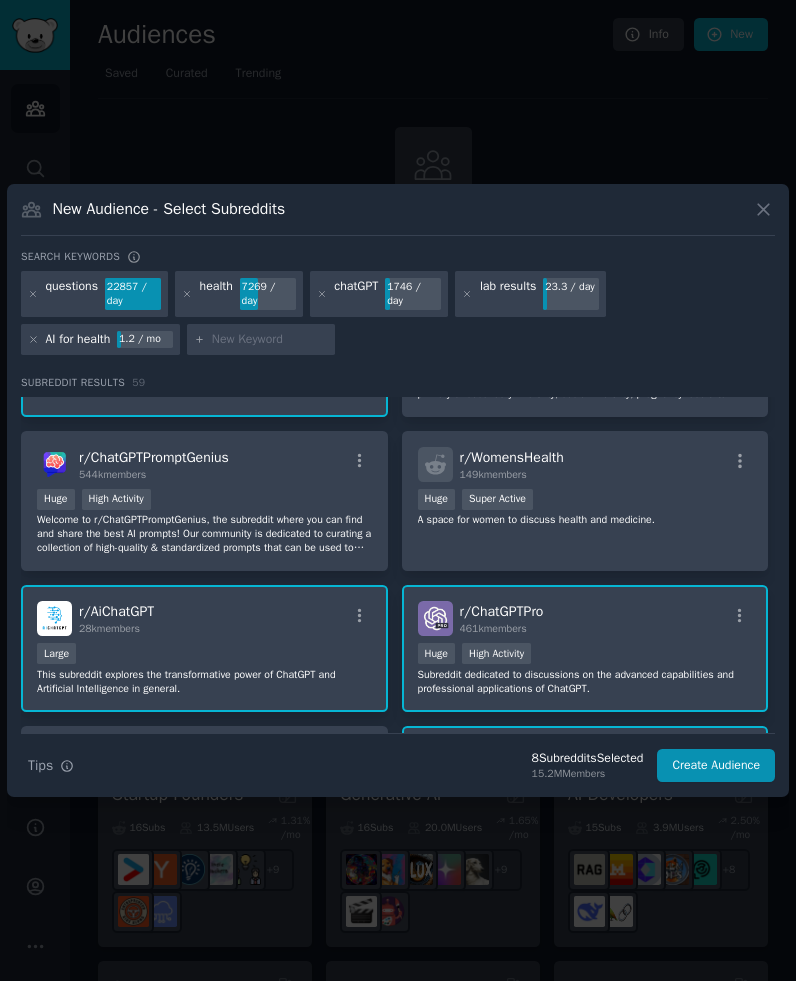 scroll, scrollTop: 0, scrollLeft: 0, axis: both 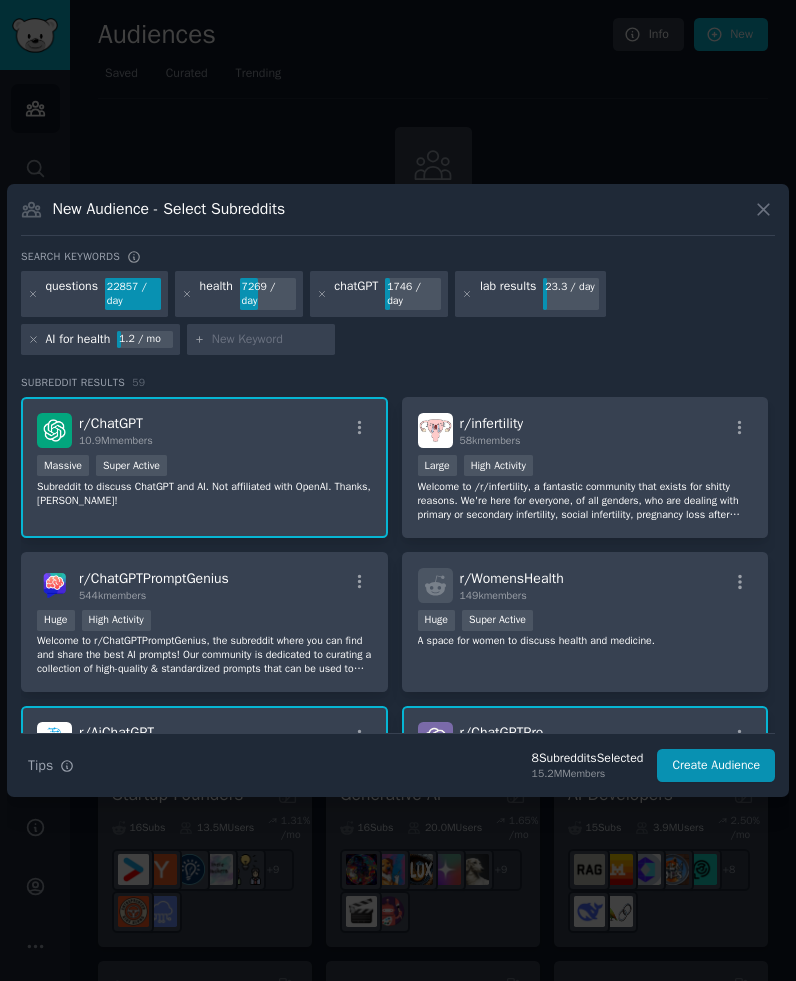 click at bounding box center [270, 340] 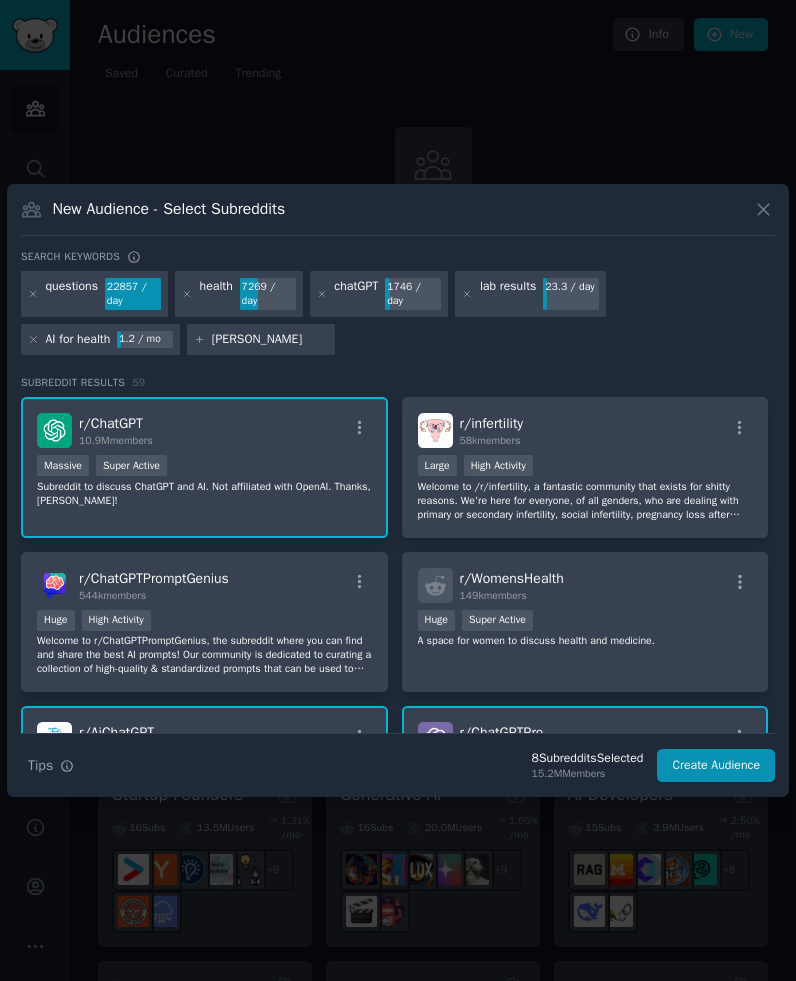 type on "[PERSON_NAME]" 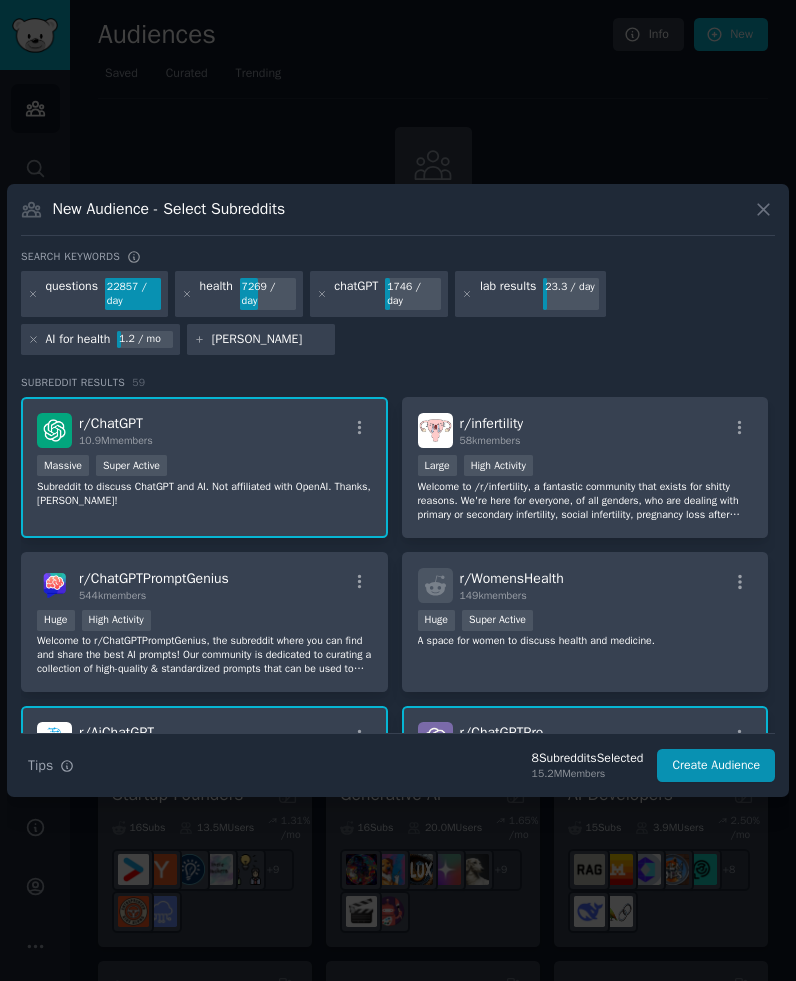 type 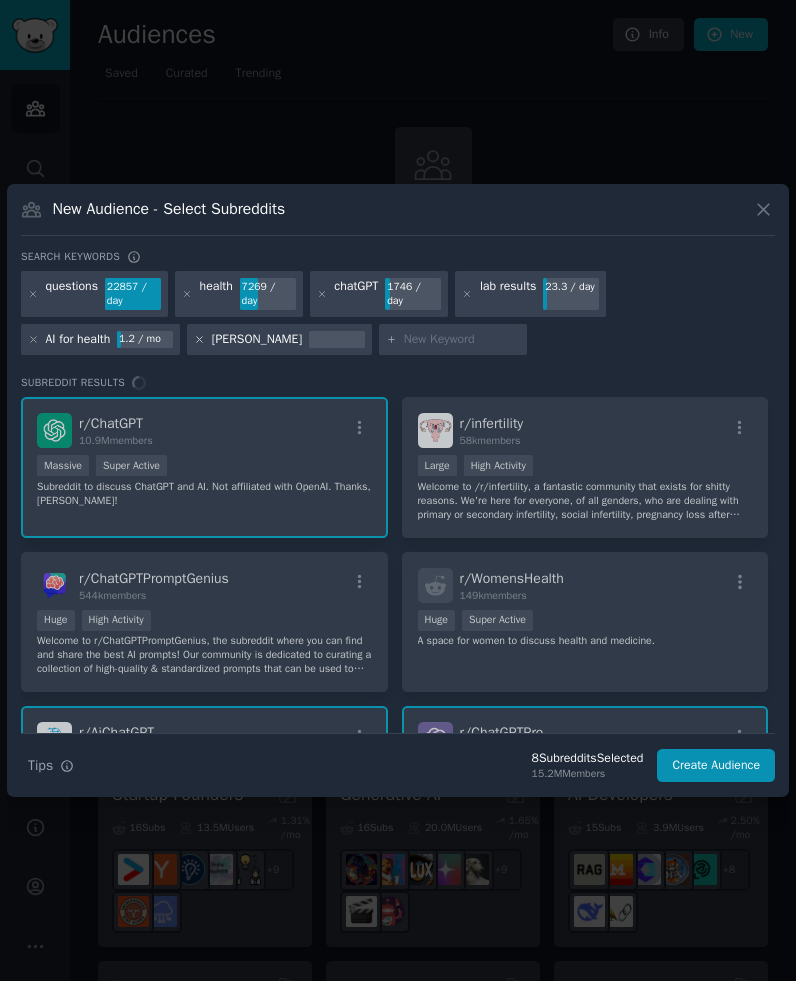 click 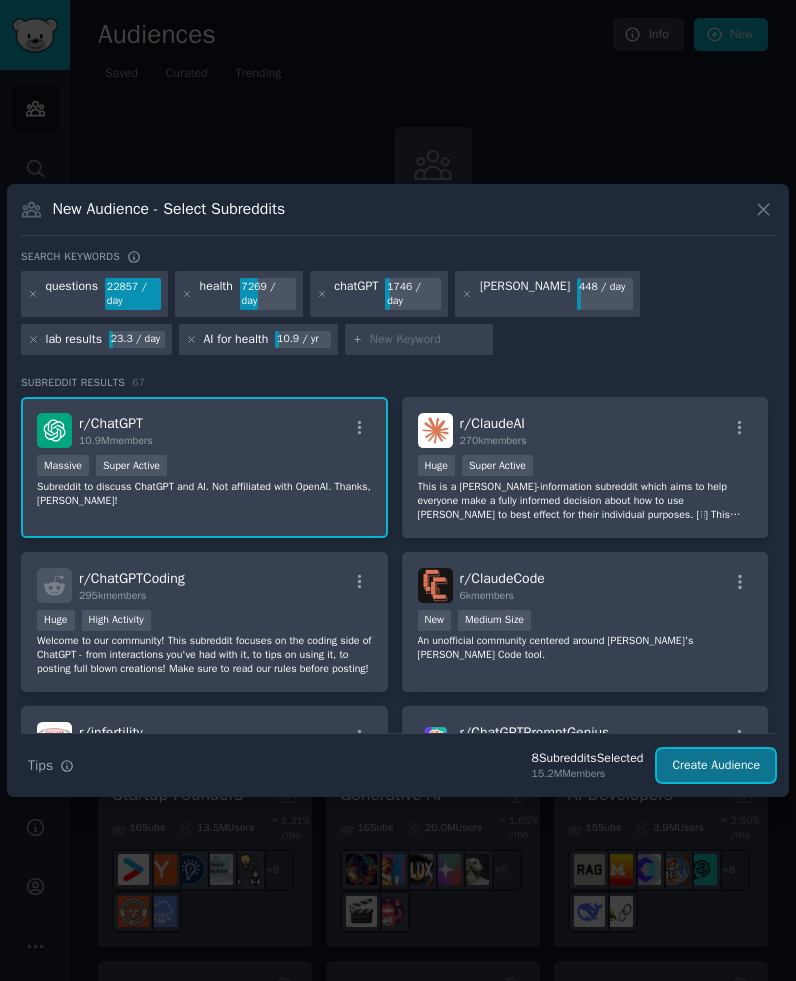 click on "Create Audience" at bounding box center (716, 766) 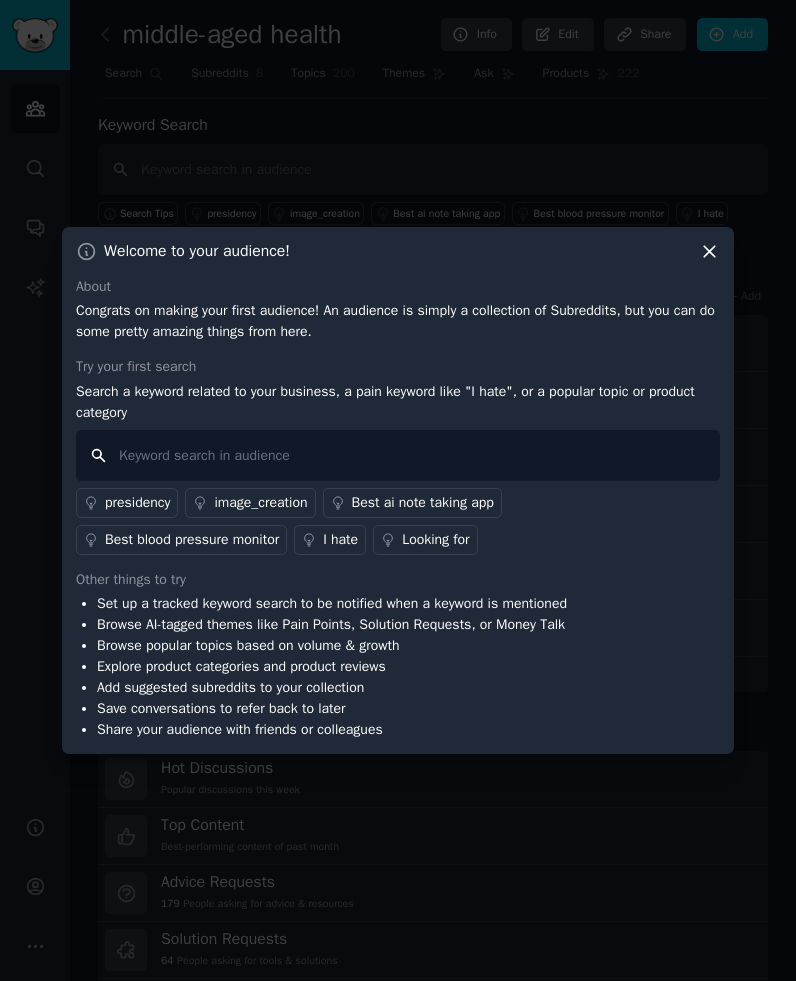 click at bounding box center [398, 455] 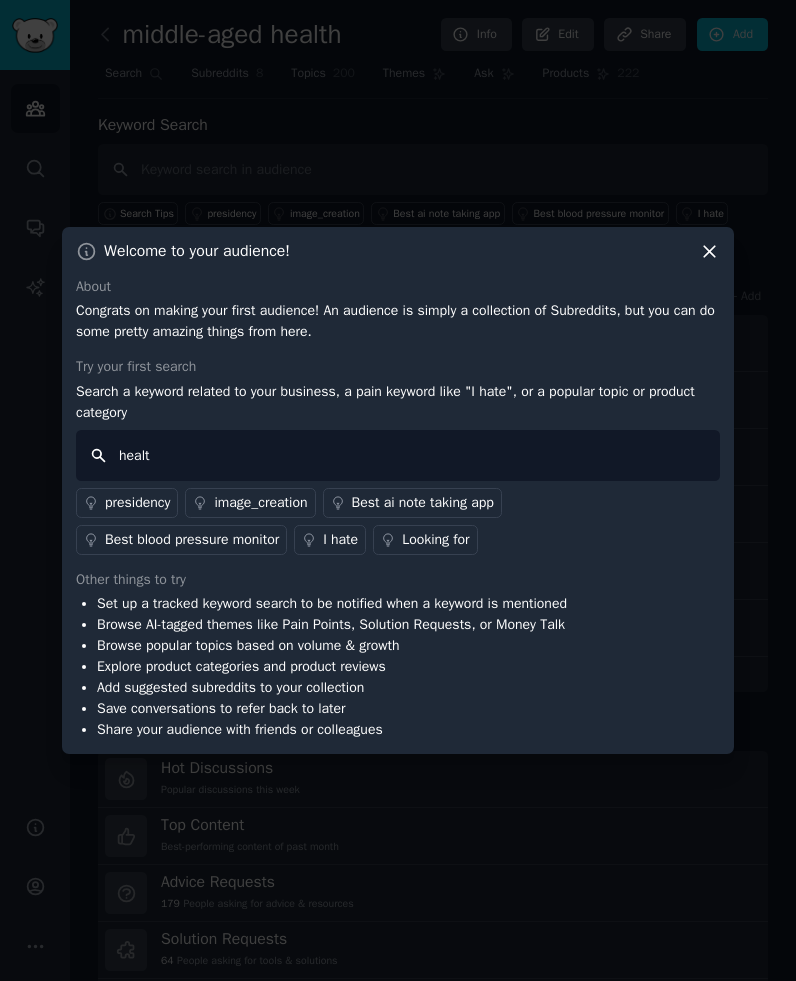type on "health" 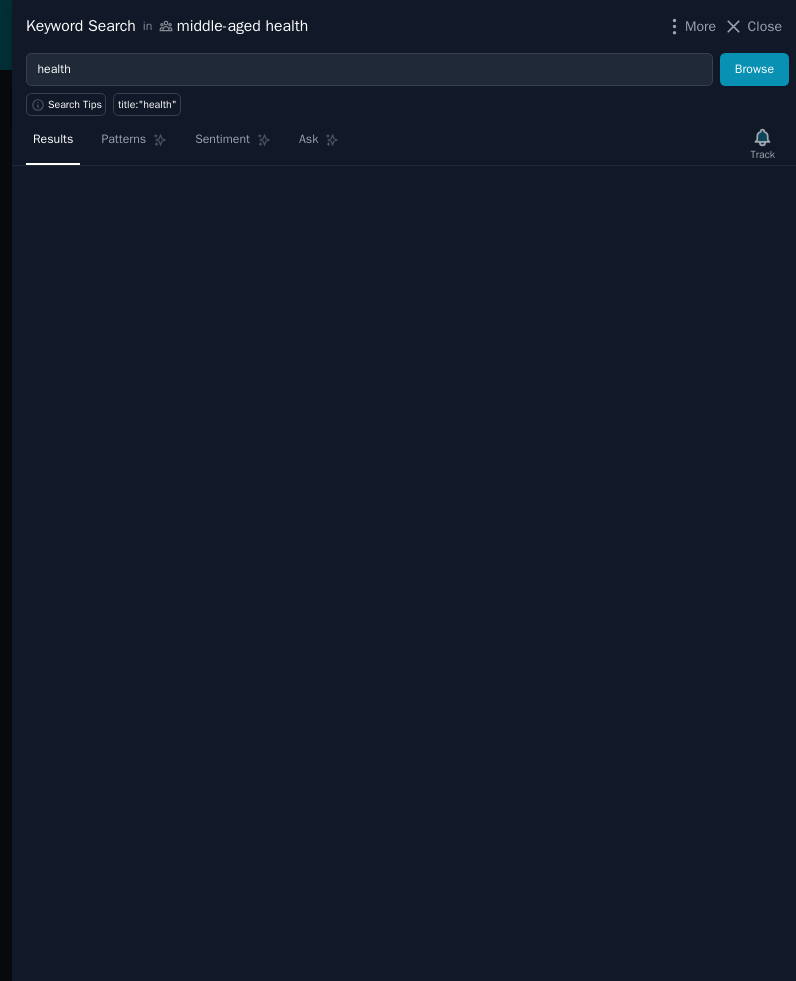 type 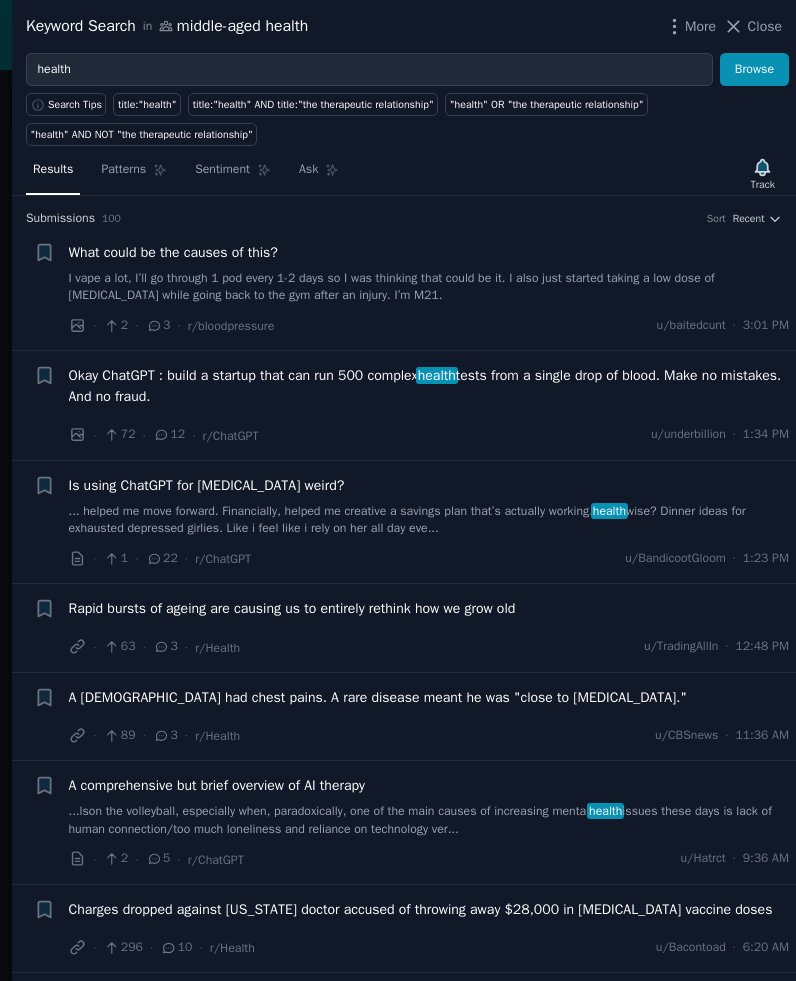 click on "Keyword Search in middle-aged health" at bounding box center [167, 26] 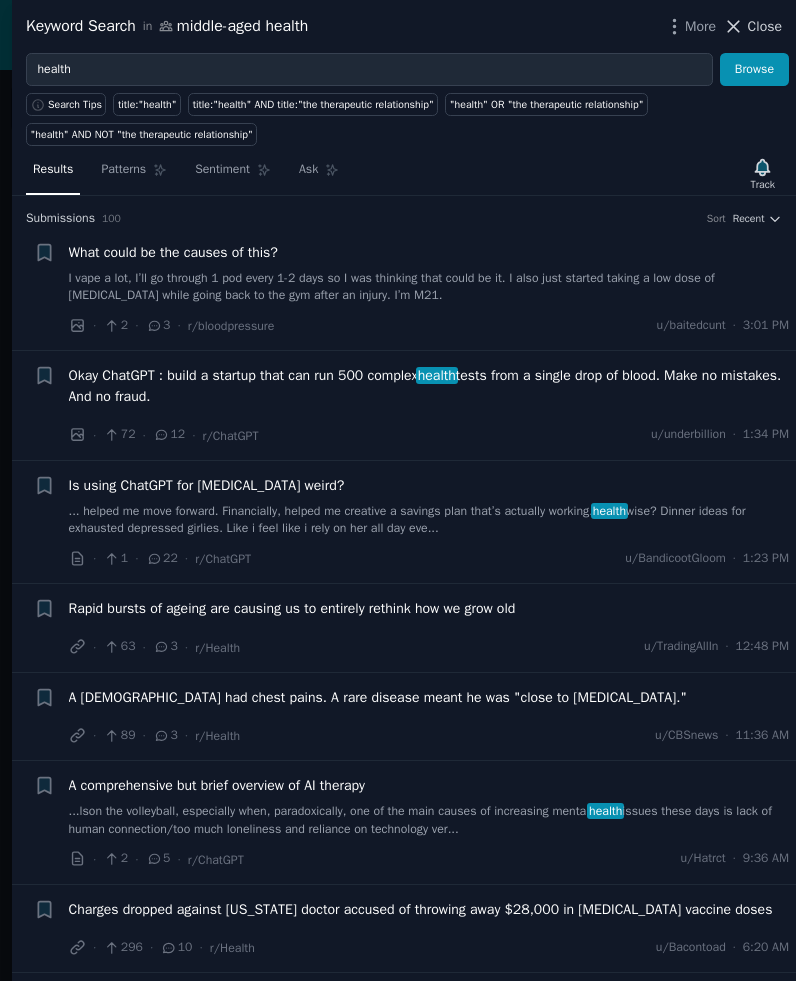 click on "Close" at bounding box center [752, 26] 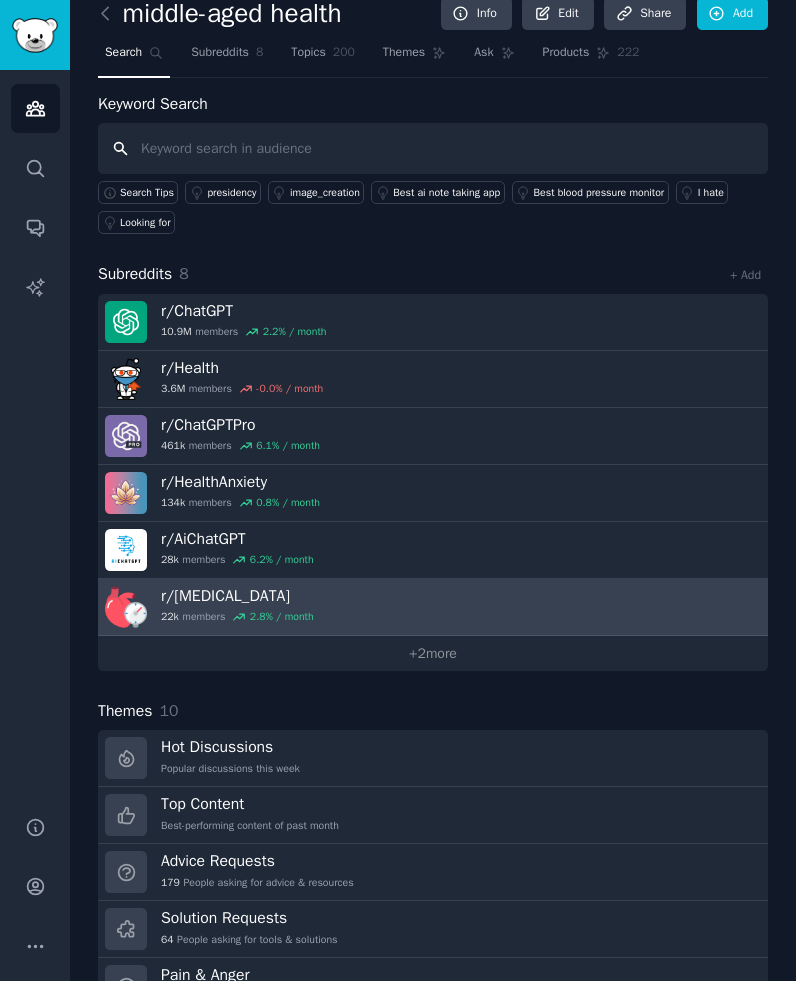 scroll, scrollTop: 23, scrollLeft: 0, axis: vertical 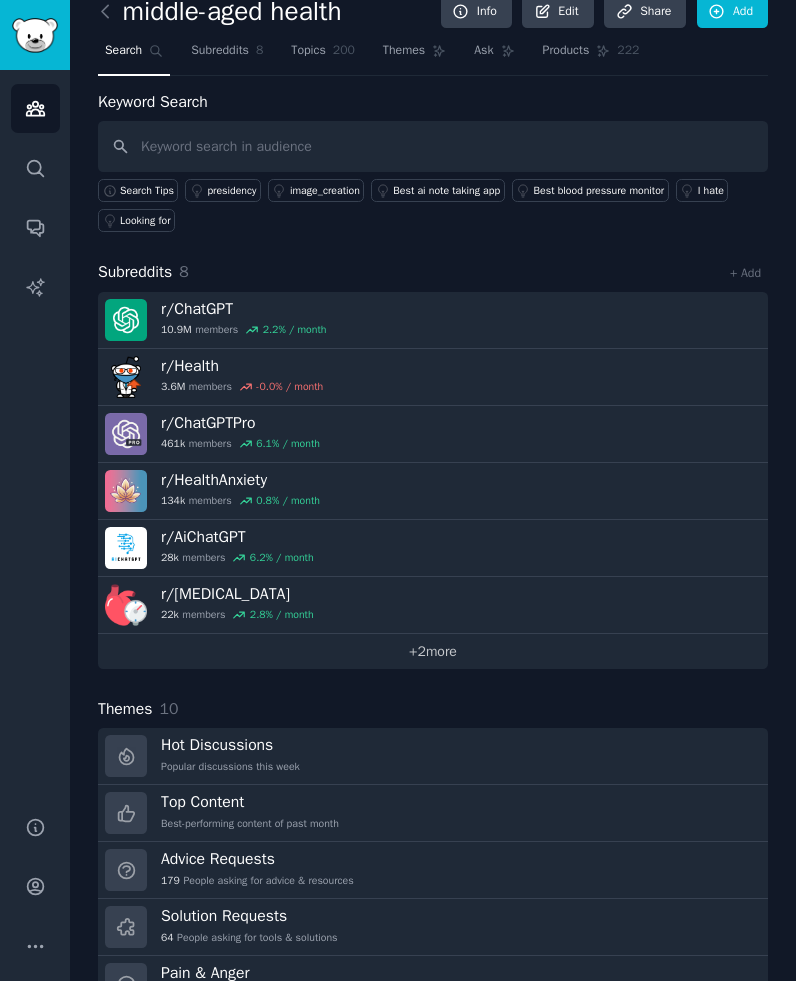 click on "+  2  more" at bounding box center (433, 651) 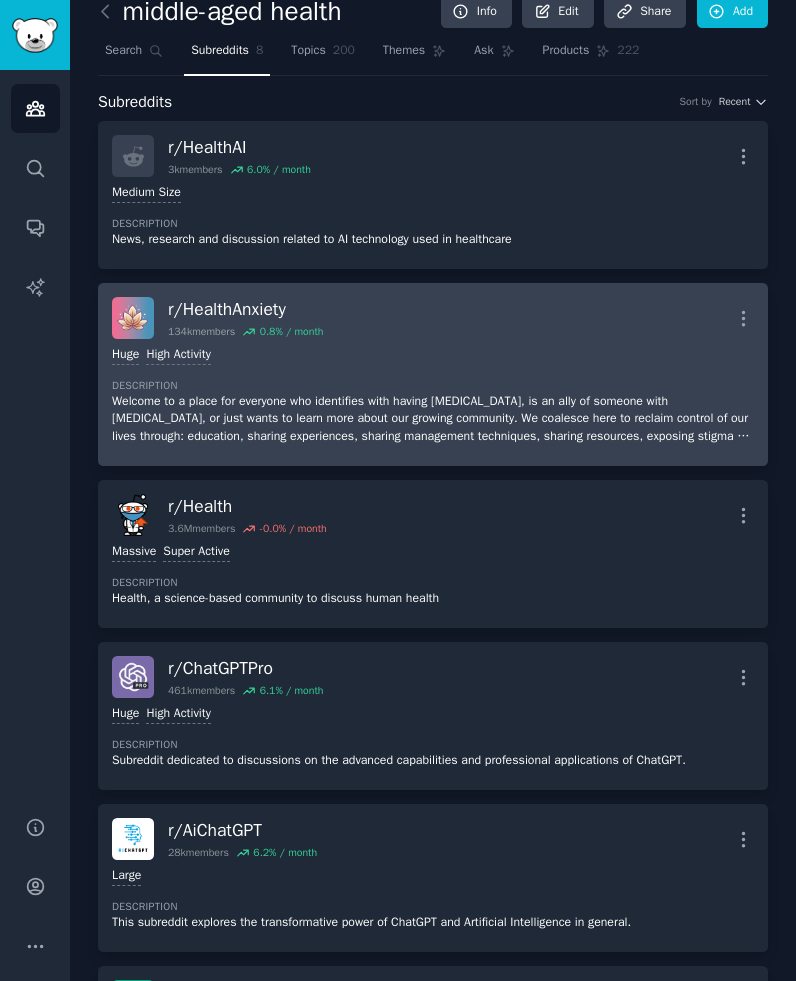 scroll, scrollTop: 0, scrollLeft: 0, axis: both 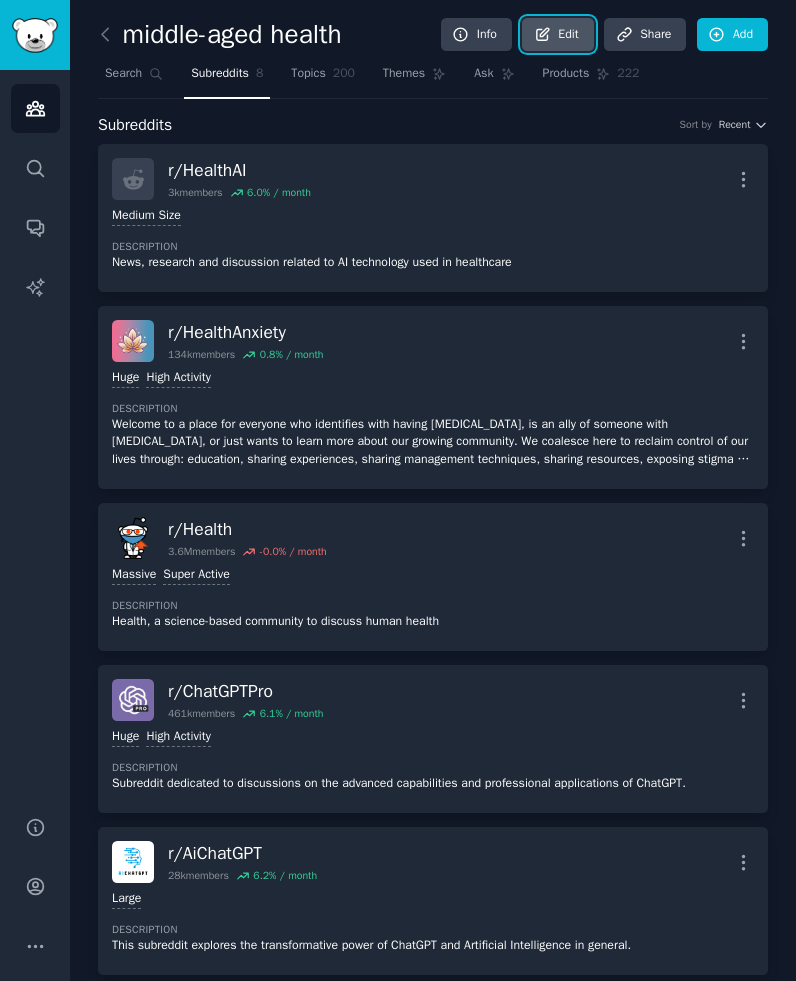 click on "Edit" at bounding box center (557, 35) 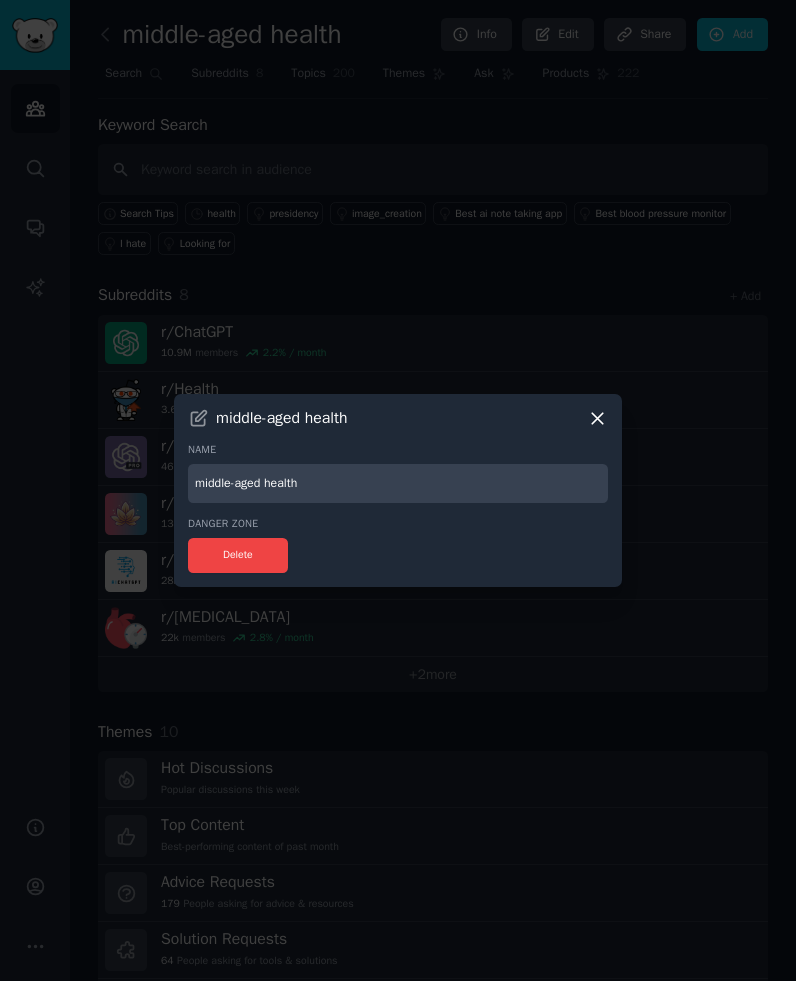 click on "middle-aged health" at bounding box center [398, 483] 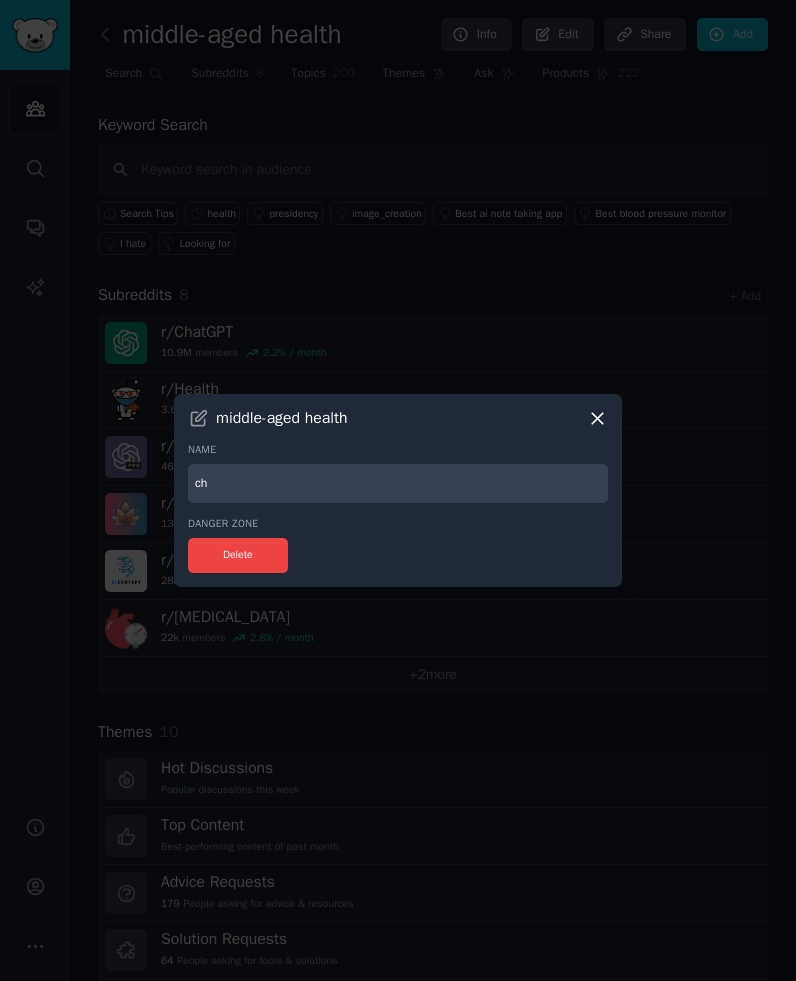 type on "c" 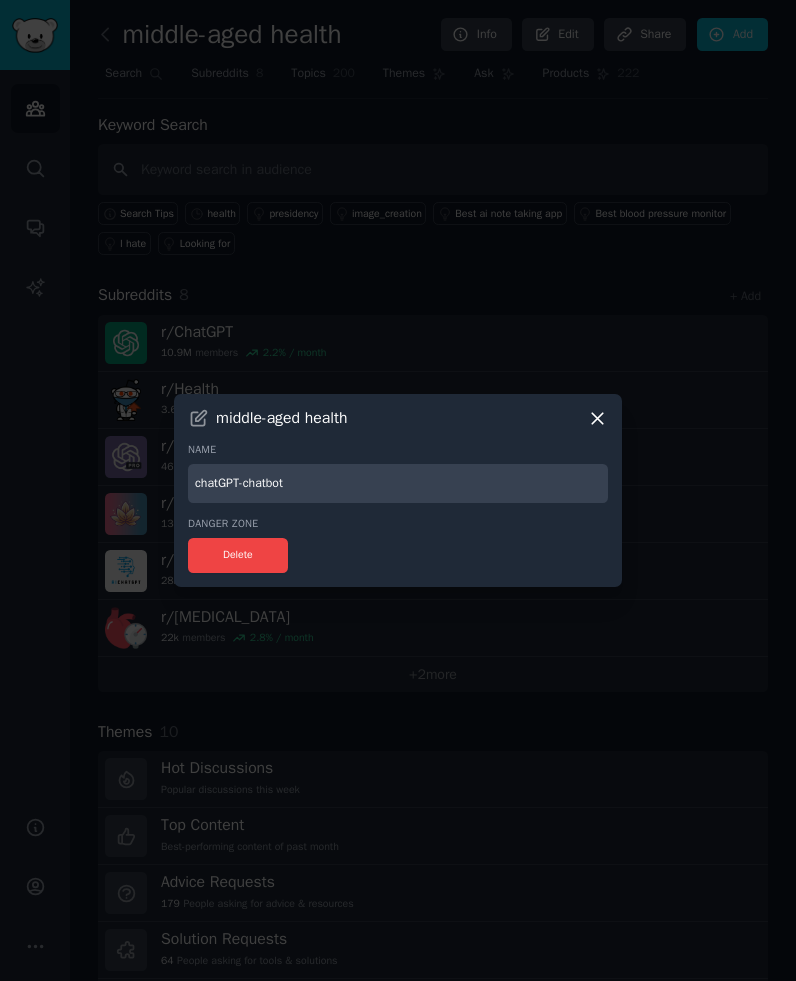 type on "chatGPT-chatbot" 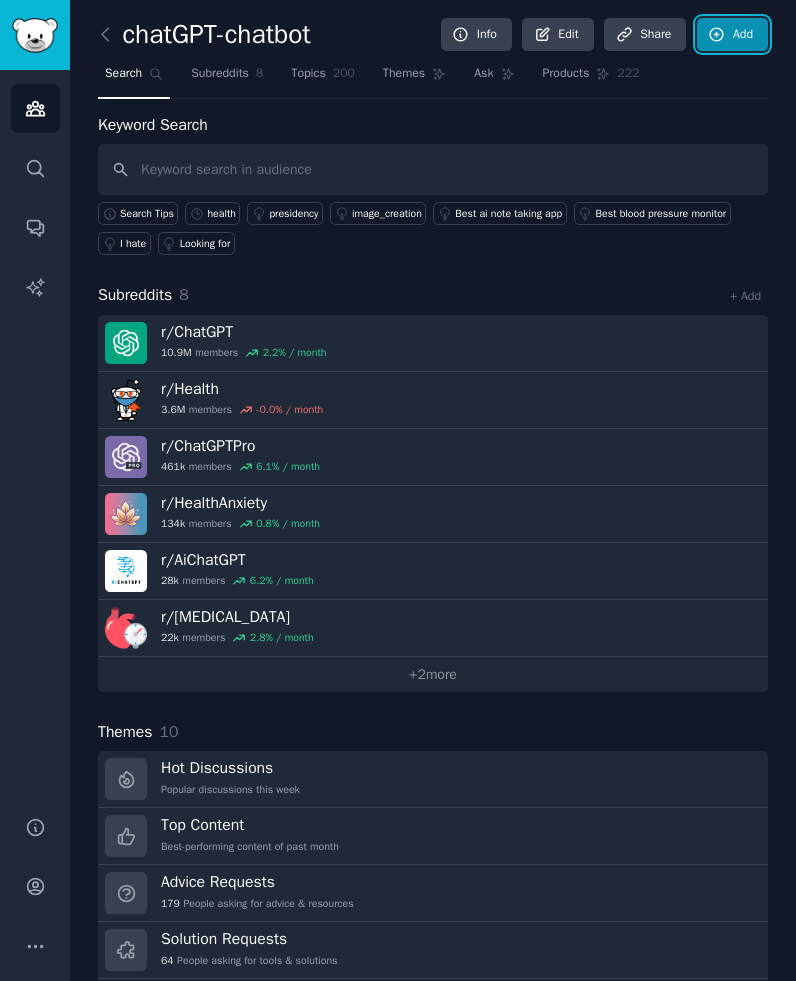 click on "Add" at bounding box center [732, 35] 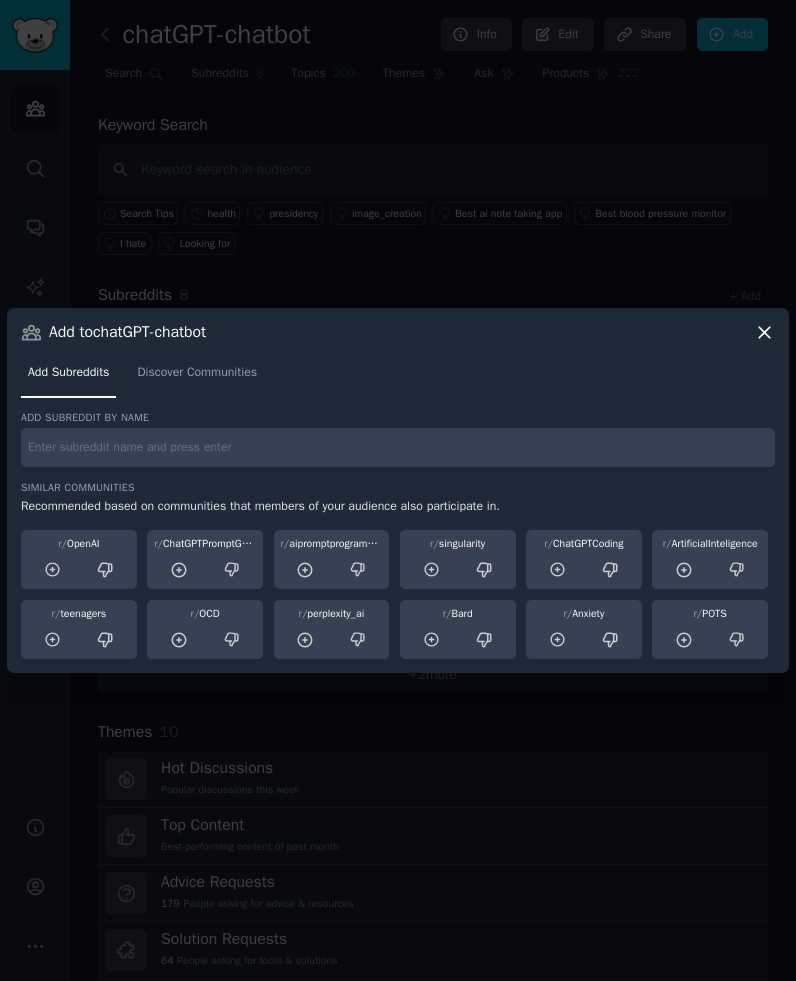 click on "Add to  chatGPT-chatbot Add Subreddits Discover Communities Add subreddit by name Similar Communities Recommended based on communities that members of your audience also participate in. r/ OpenAI r/ ChatGPTPromptGenius r/ aipromptprogramming r/ singularity r/ ChatGPTCoding r/ ArtificialInteligence r/ teenagers r/ OCD r/ perplexity_ai r/ Bard r/ Anxiety r/ POTS" at bounding box center (398, 490) 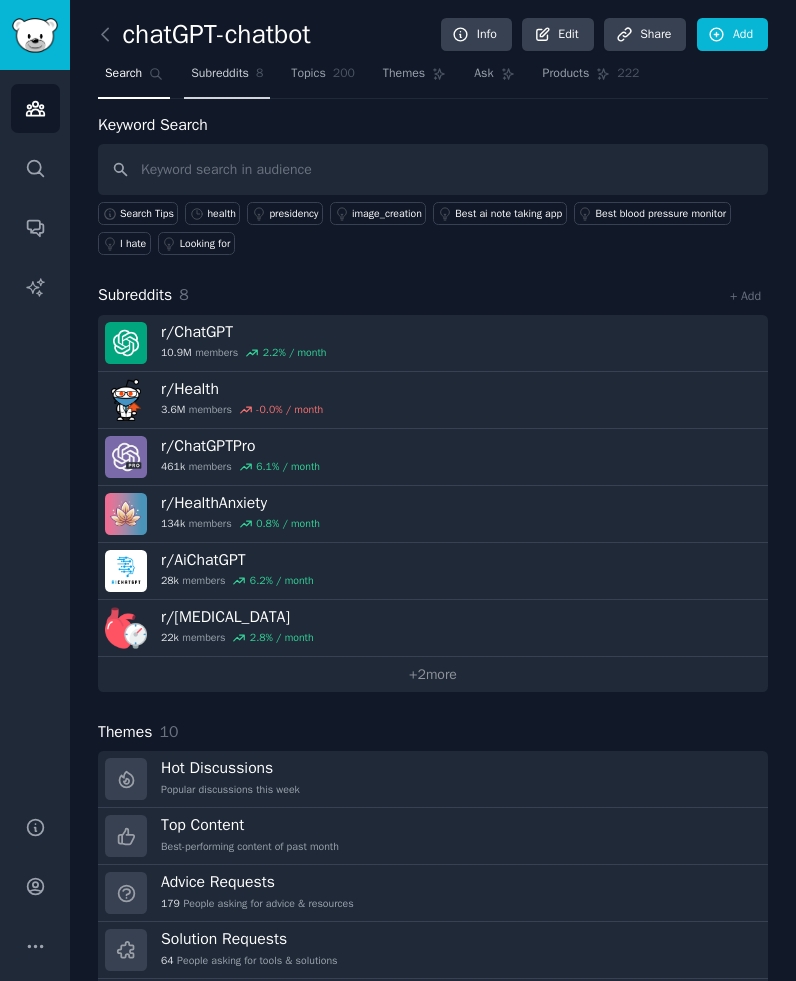 click on "Subreddits 8" at bounding box center [227, 78] 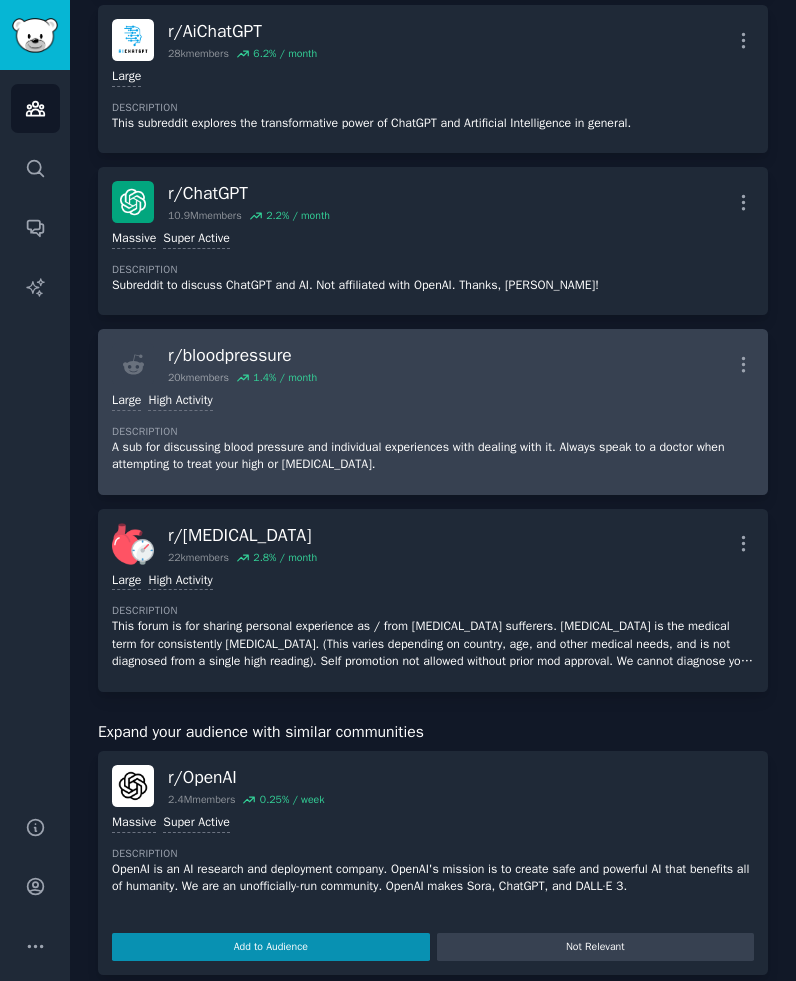 scroll, scrollTop: 833, scrollLeft: 0, axis: vertical 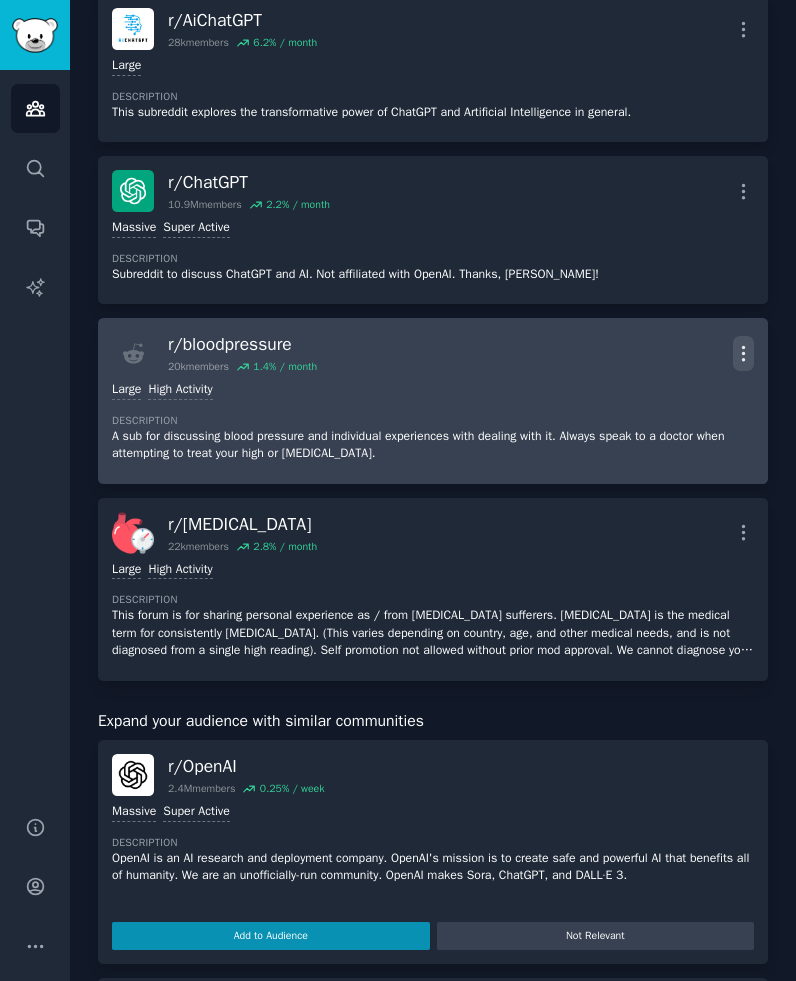 click 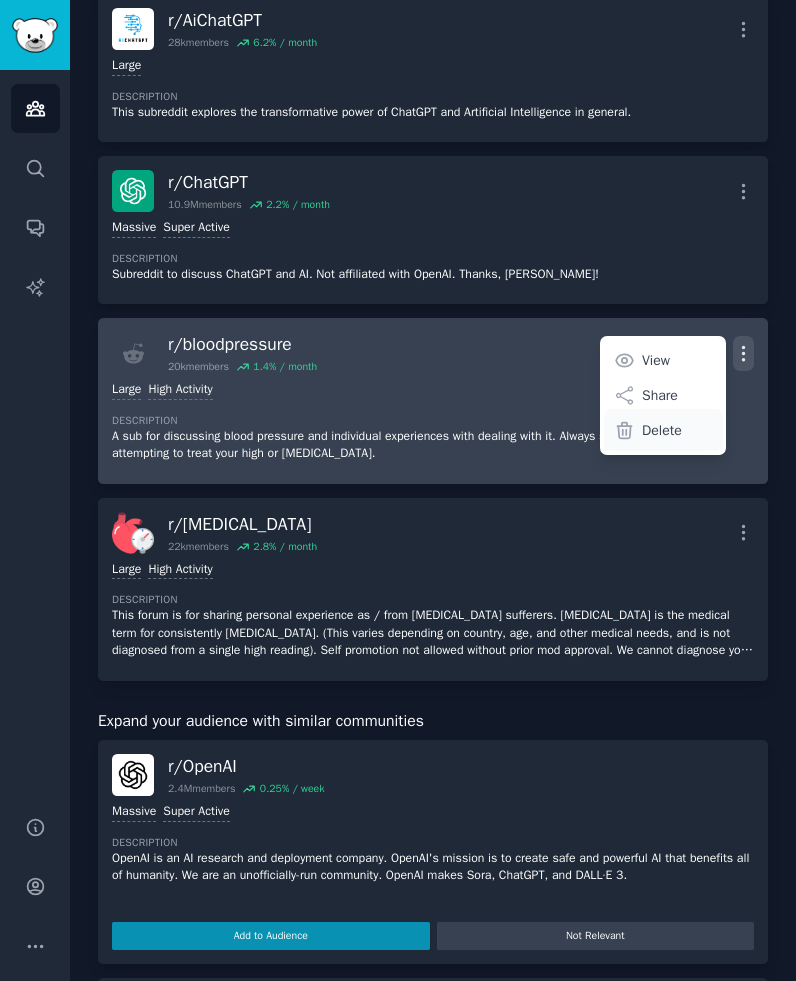 click on "Delete" at bounding box center (663, 430) 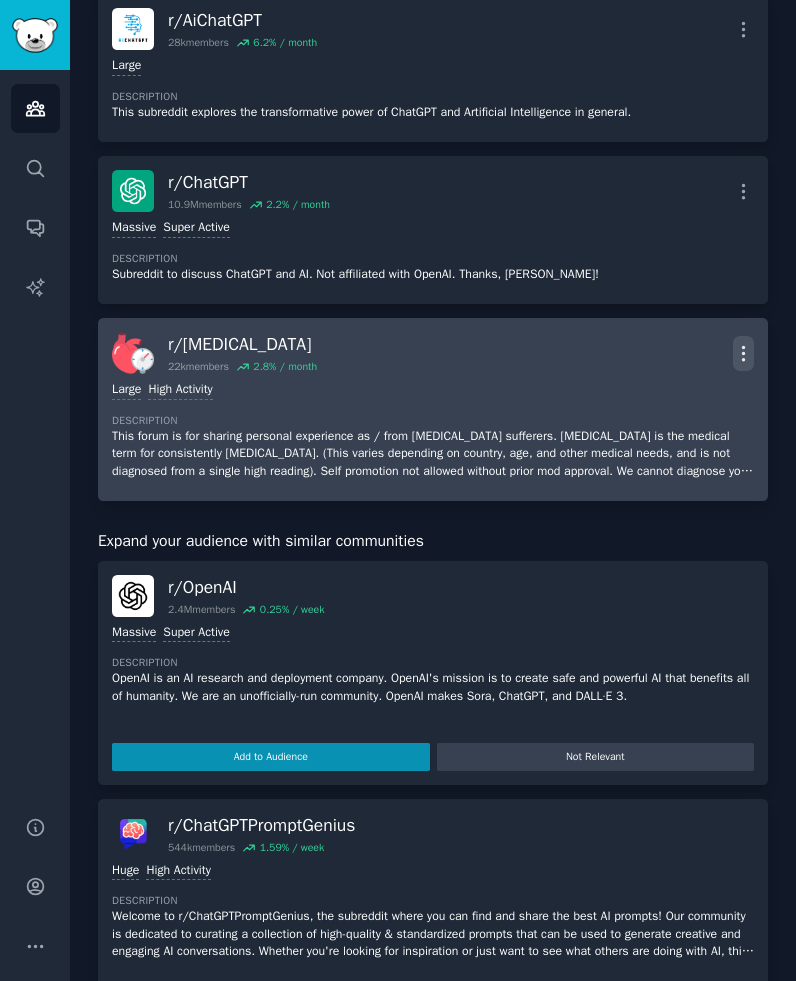 click 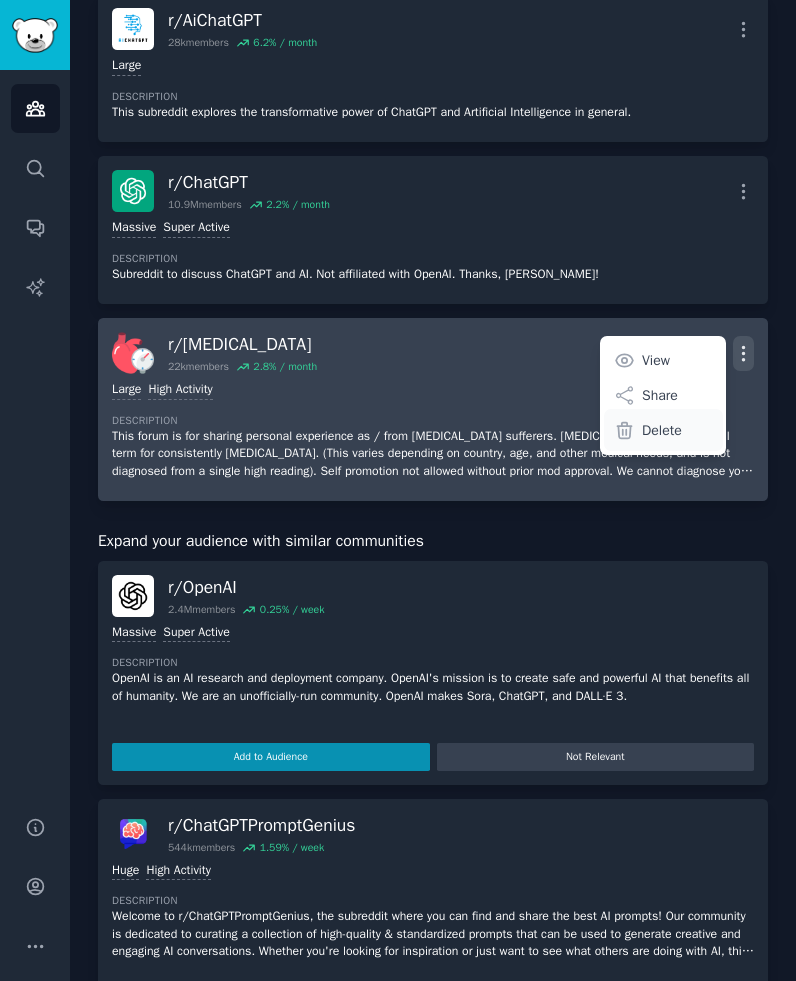 click on "Delete" at bounding box center (662, 430) 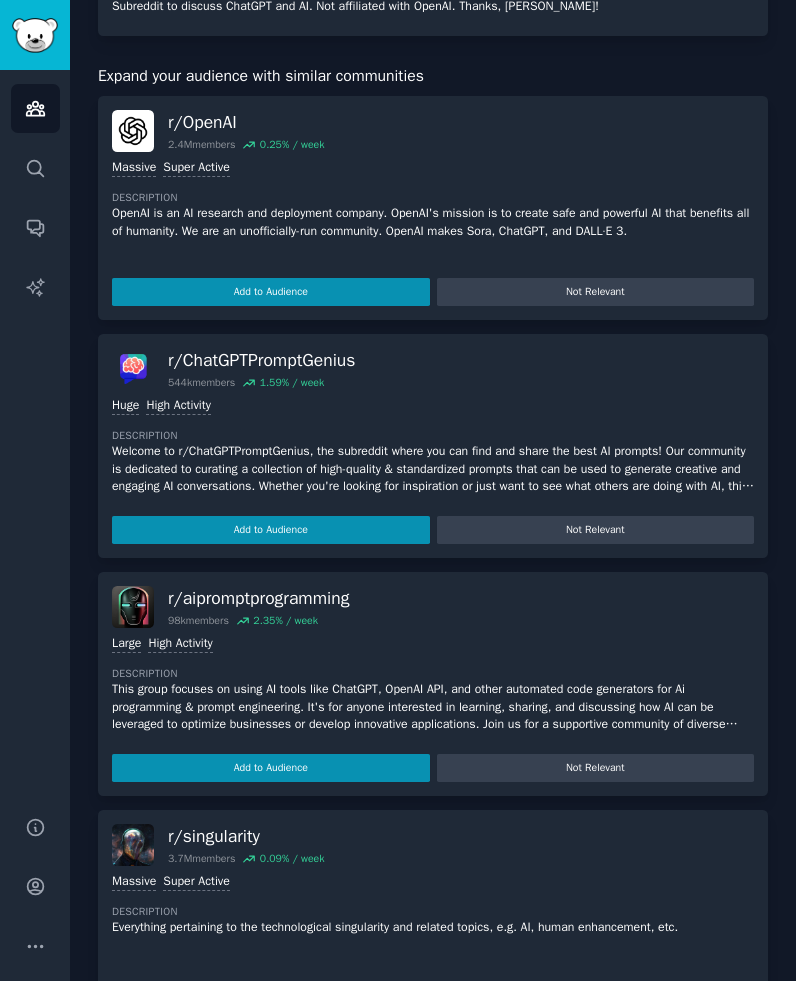 scroll, scrollTop: 1094, scrollLeft: 0, axis: vertical 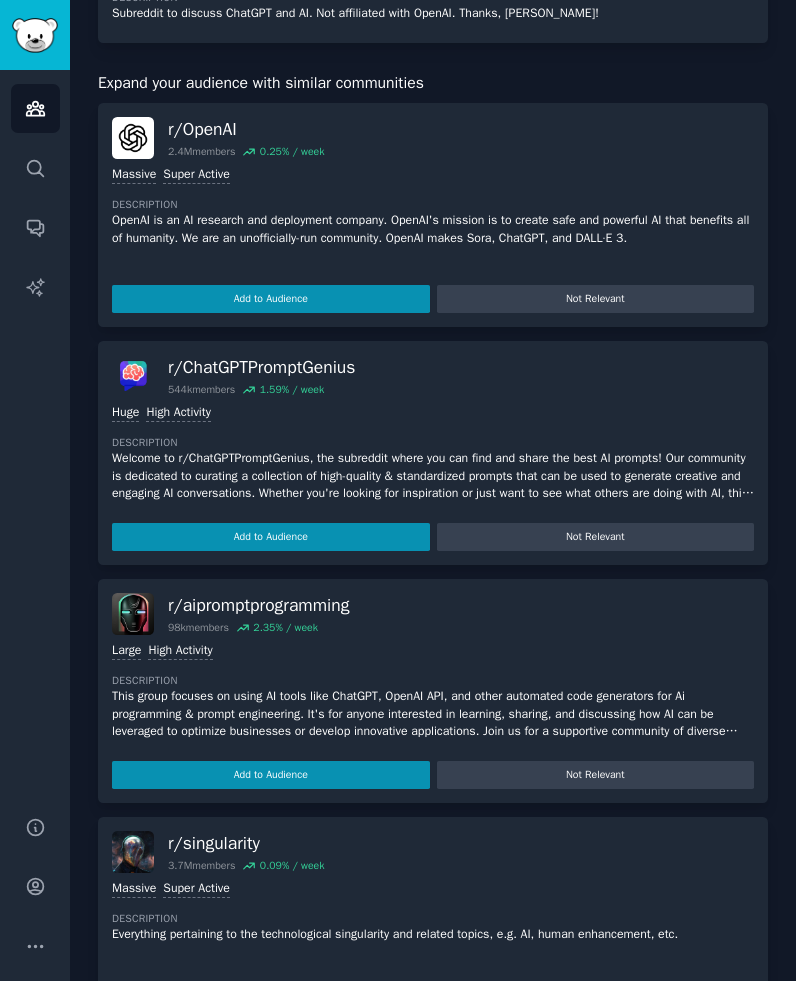 click on "r/ OpenAI 2.4M  members 0.25 % / week Massive Super Active Description OpenAI is an AI research and deployment company. OpenAI's mission is to create safe and powerful AI that benefits all of humanity. We are an unofficially-run community. OpenAI makes Sora, ChatGPT, and DALL·E 3. Add to Audience Not Relevant" at bounding box center [433, 215] 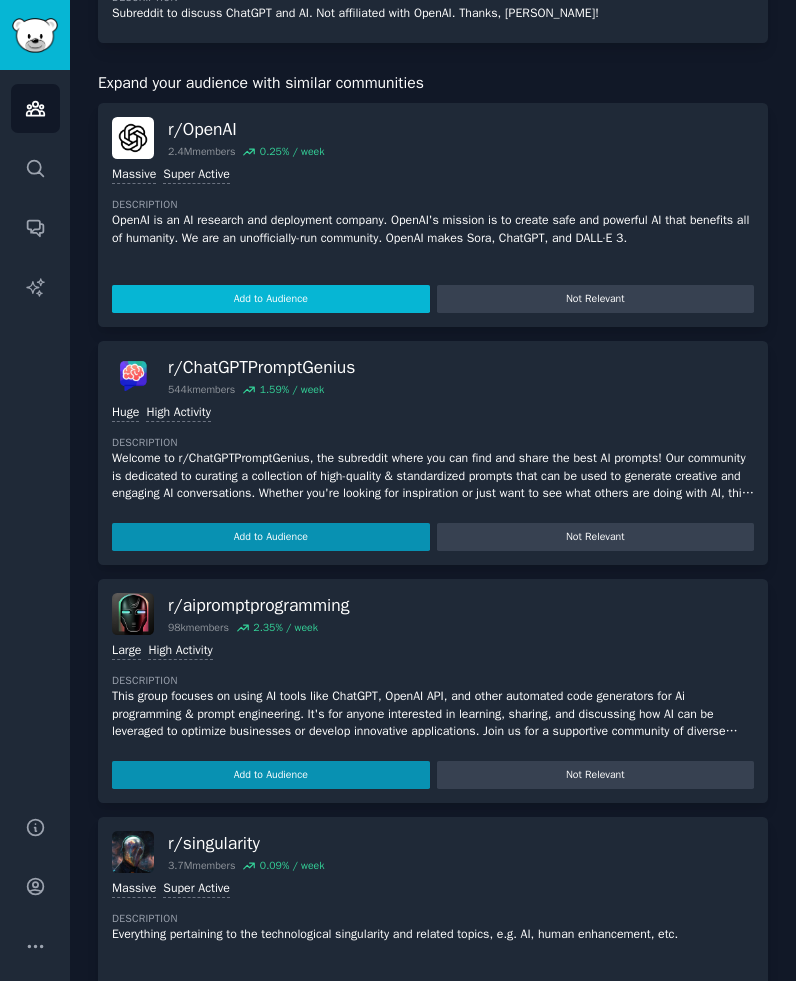 click on "Add to Audience" at bounding box center (271, 299) 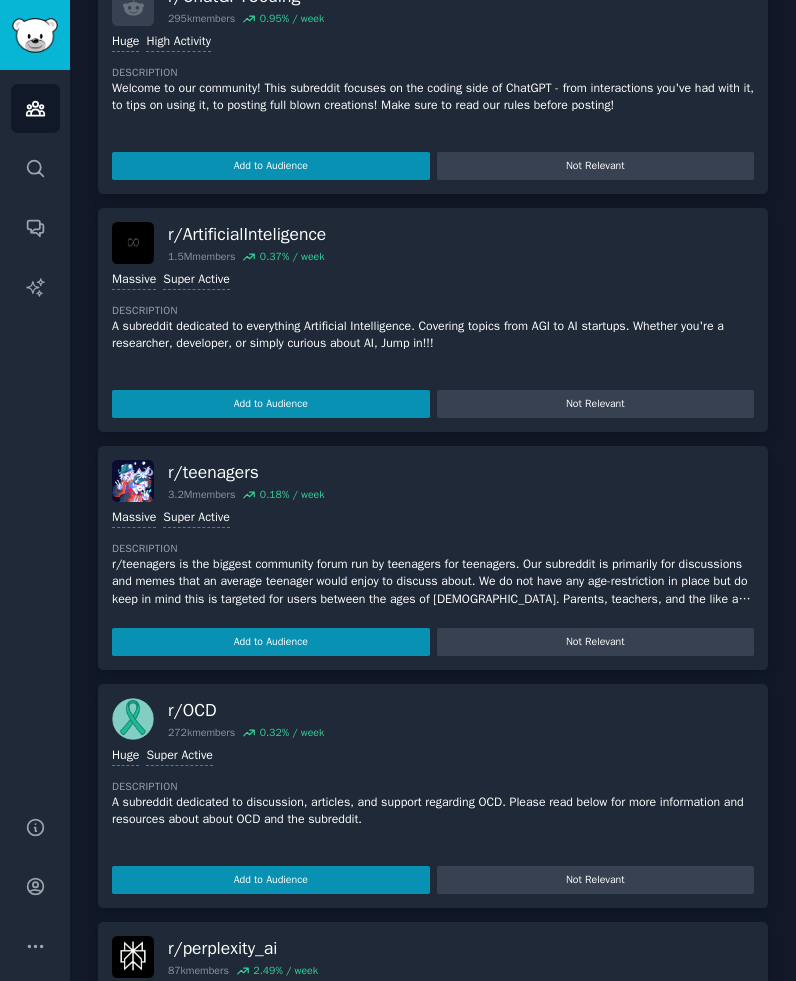 scroll, scrollTop: 2132, scrollLeft: 0, axis: vertical 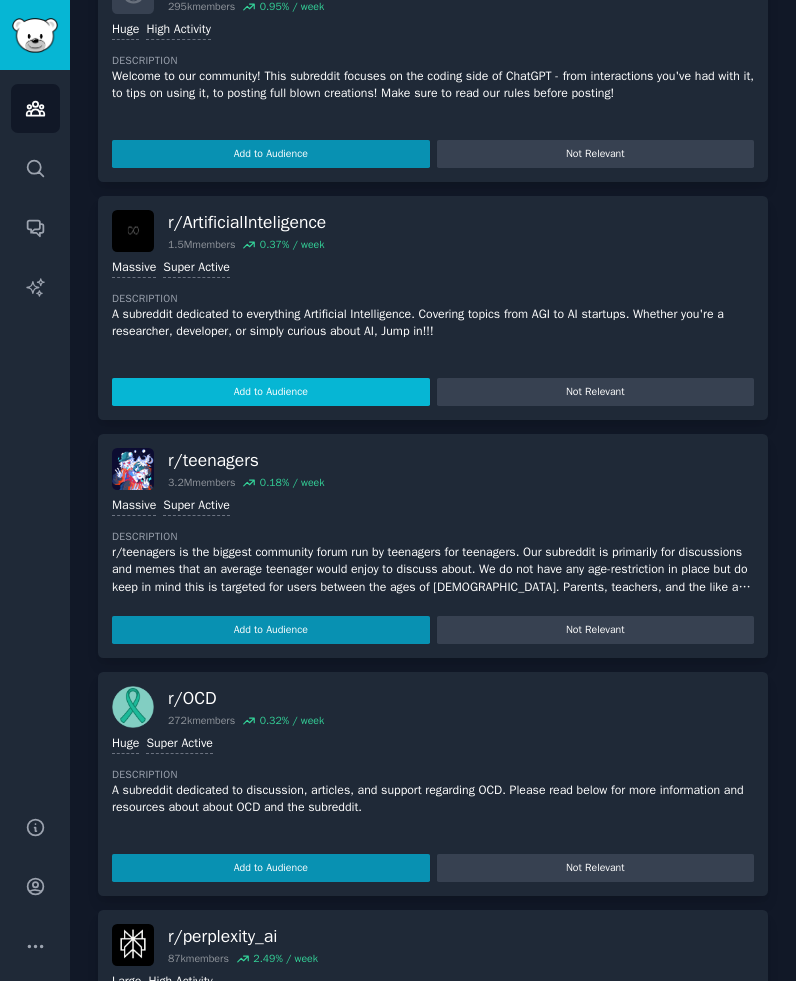 click on "Add to Audience" at bounding box center (271, 392) 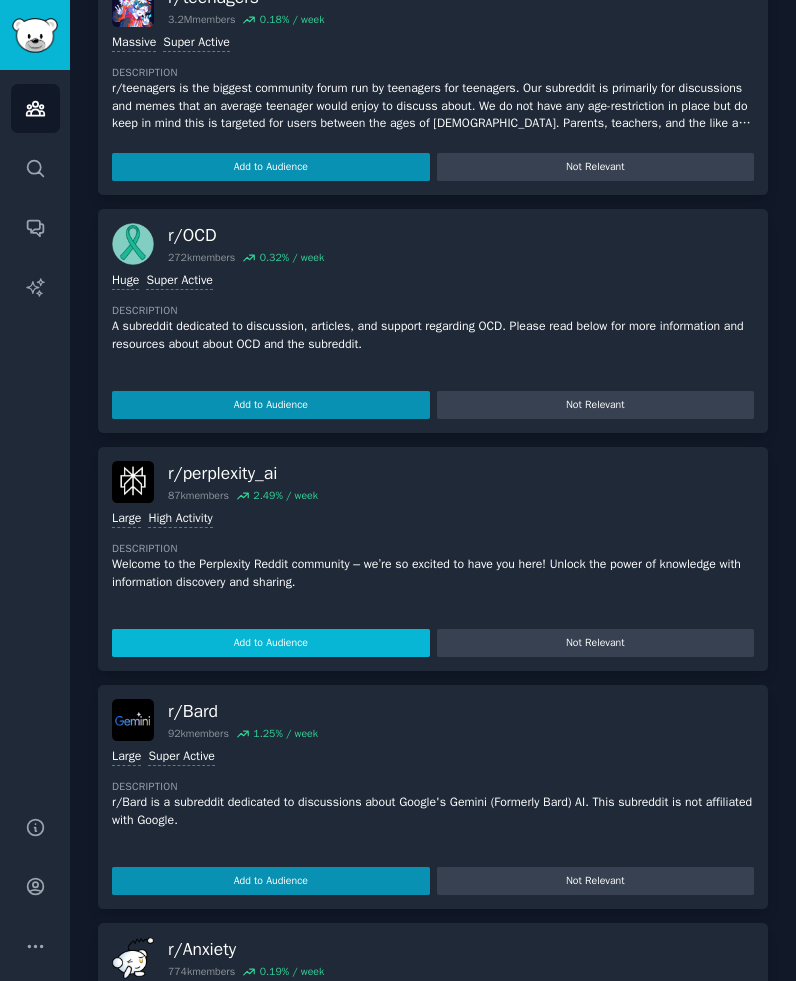 click on "Add to Audience" at bounding box center (271, 643) 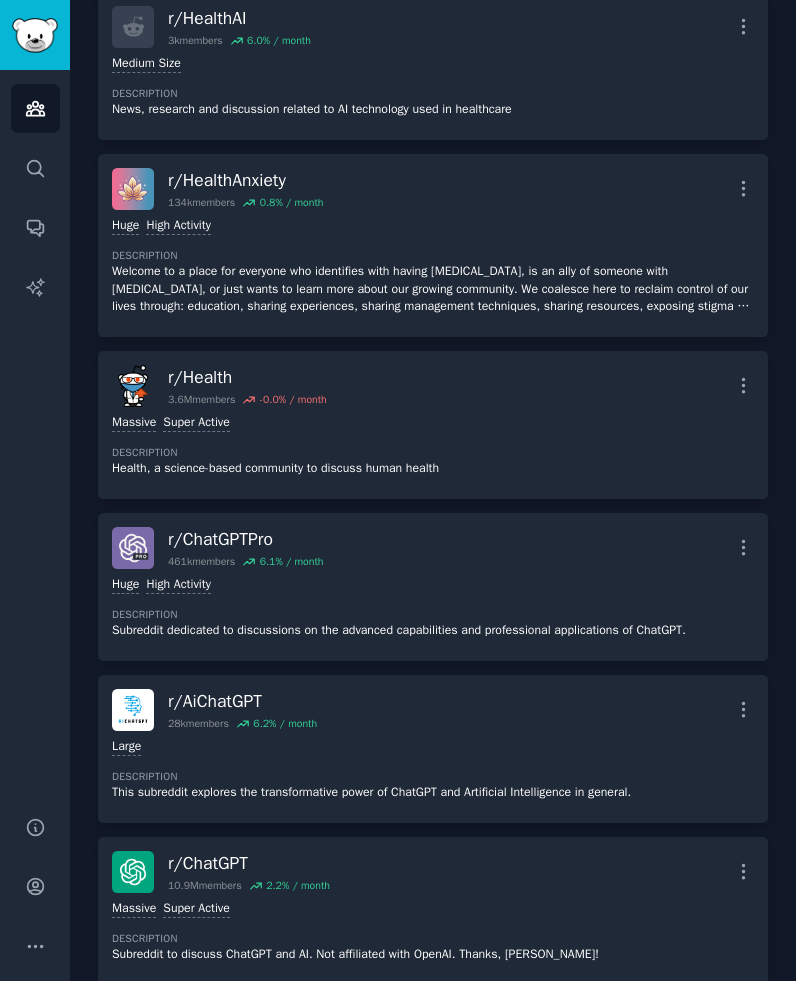 scroll, scrollTop: 0, scrollLeft: 0, axis: both 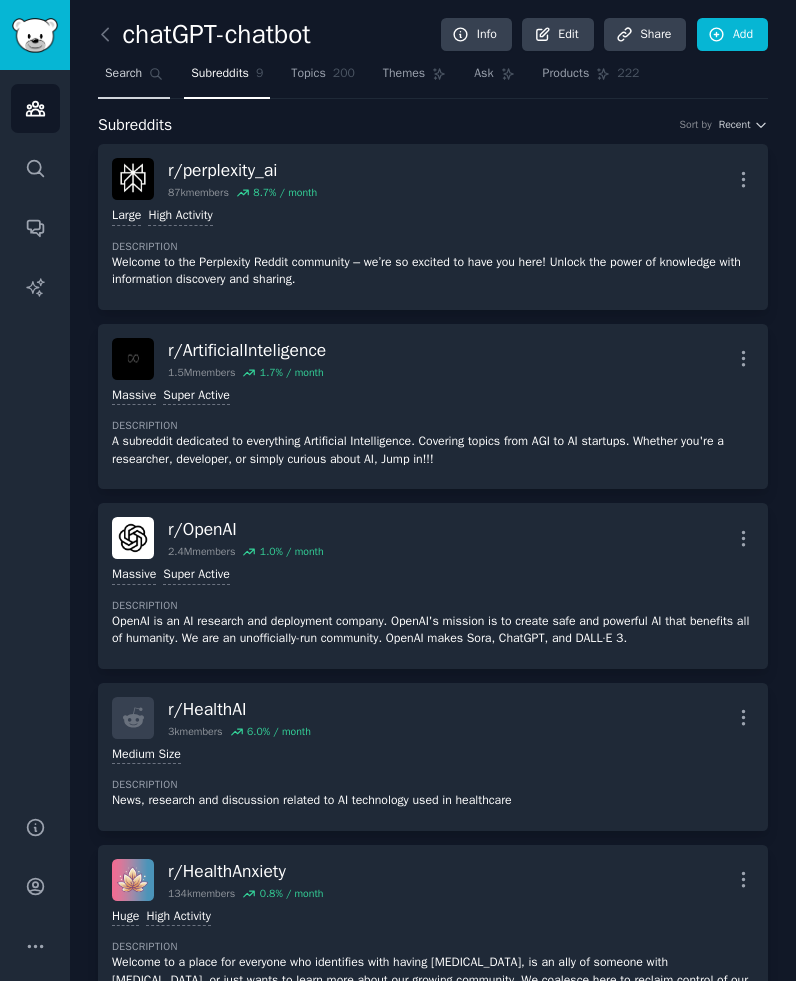 click on "Search" at bounding box center (134, 78) 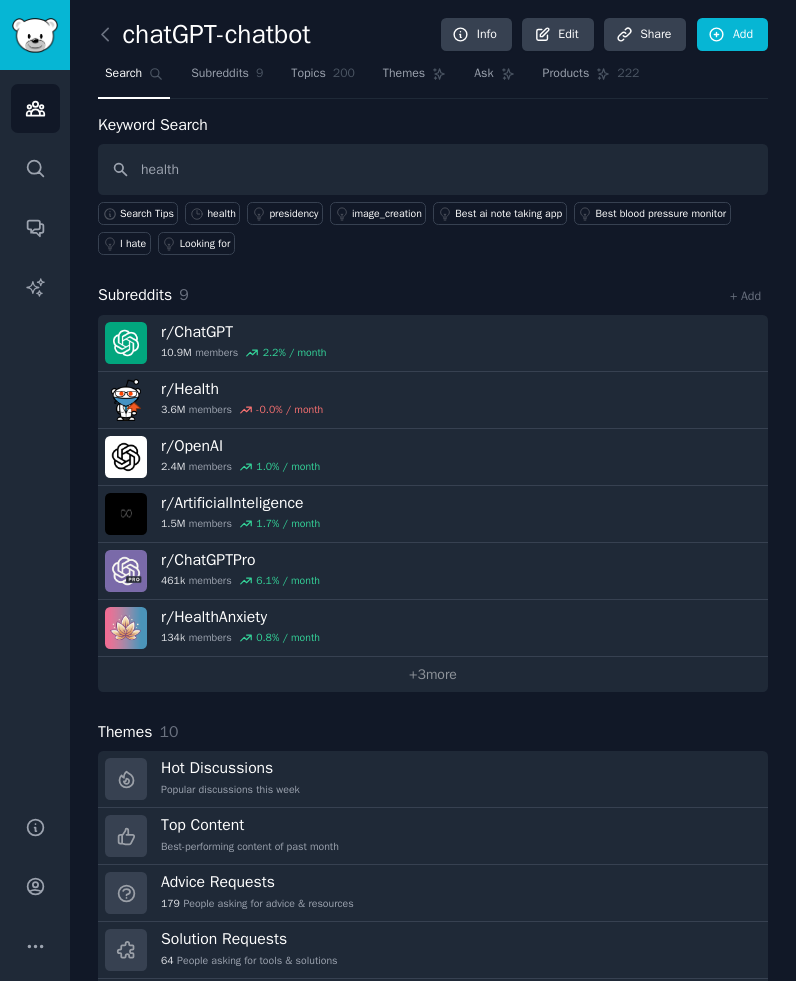 type on "health" 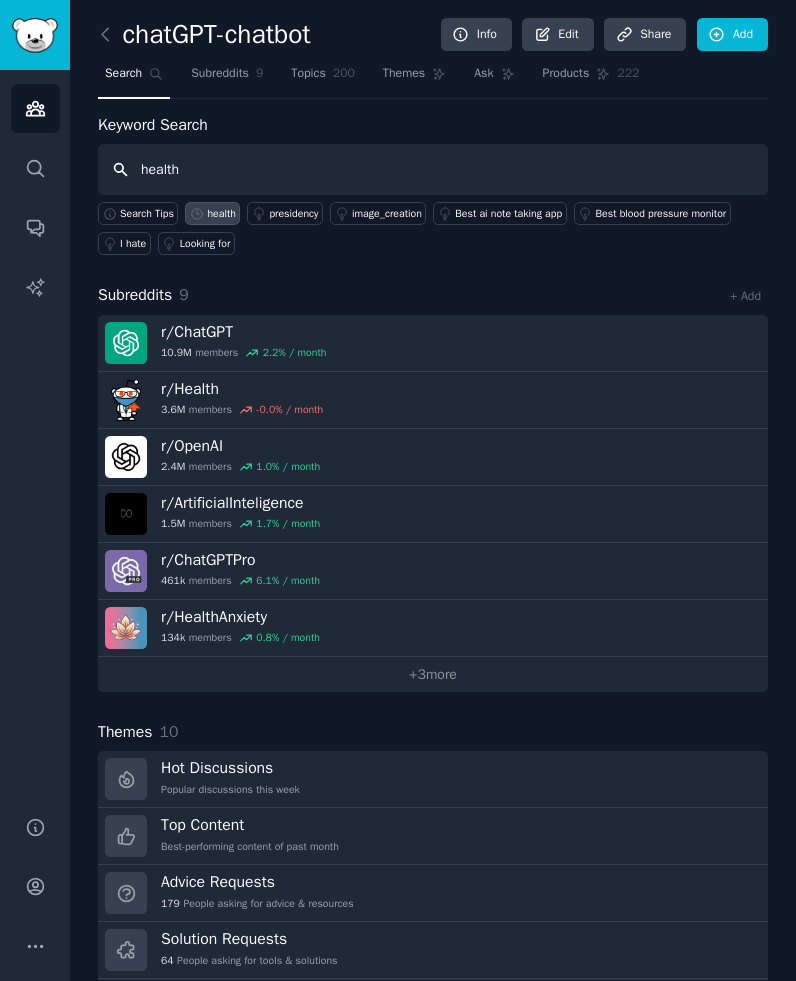 type on "health" 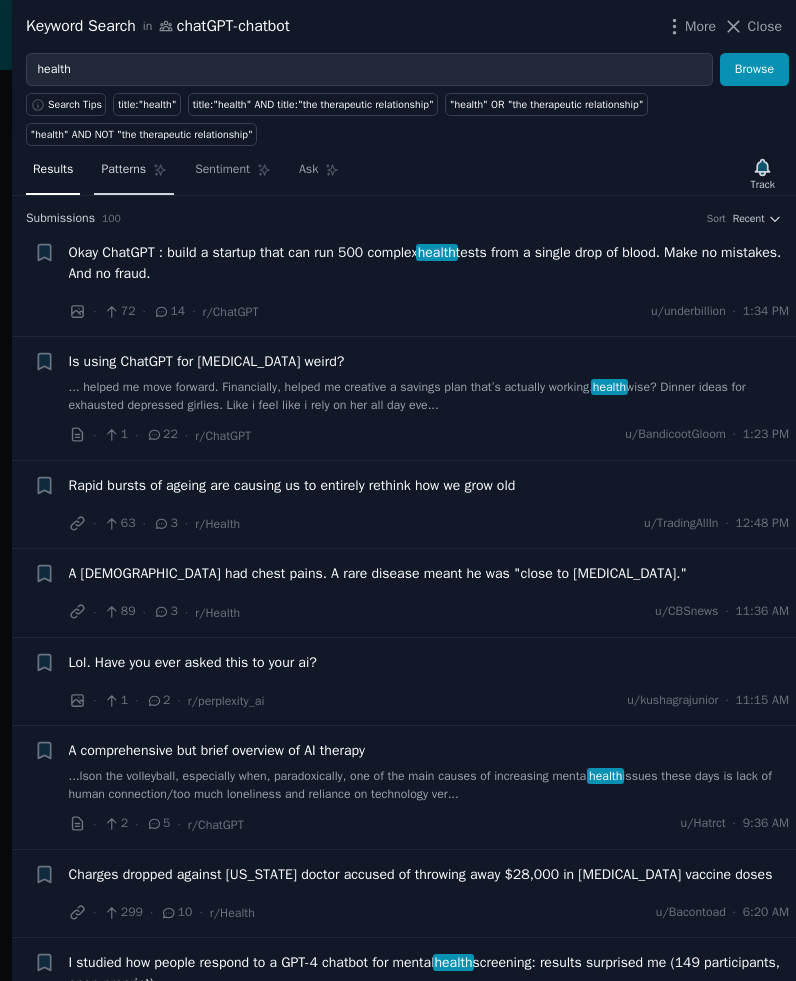 click on "Patterns" at bounding box center (123, 170) 